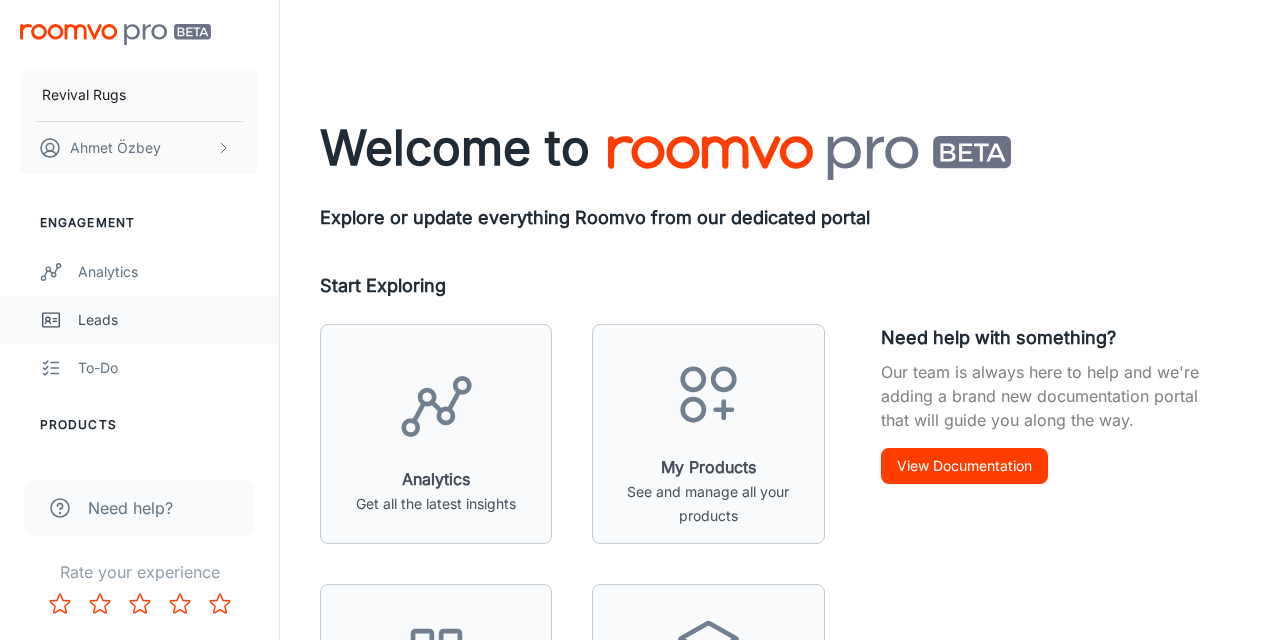 scroll, scrollTop: 0, scrollLeft: 0, axis: both 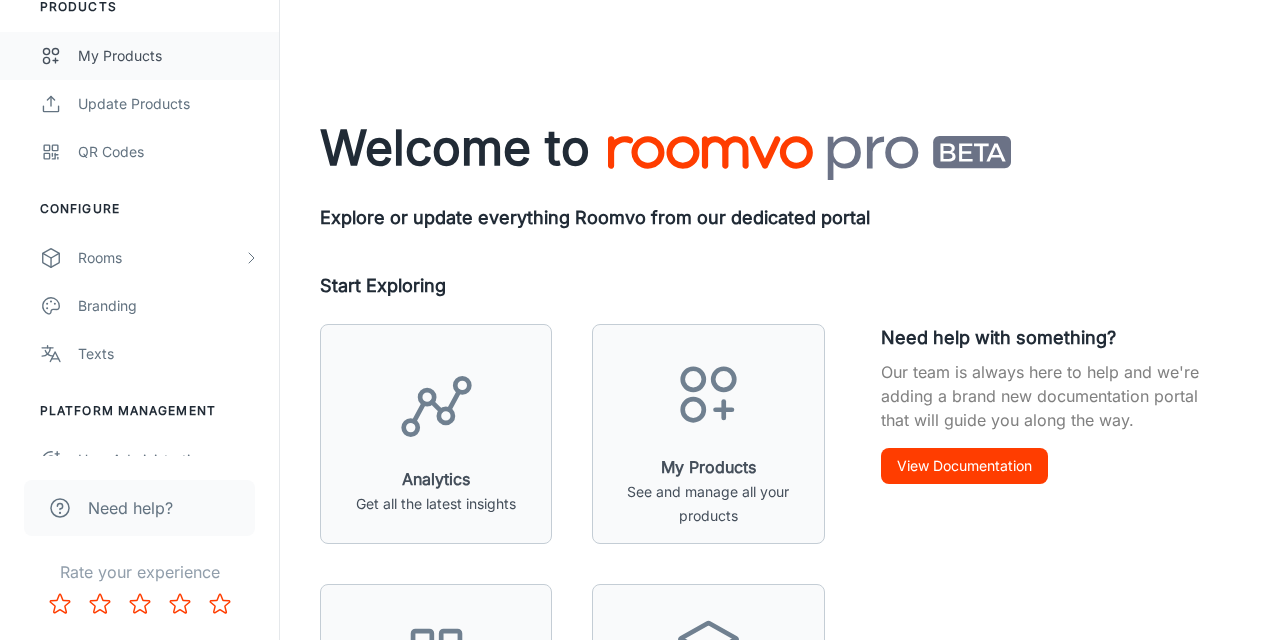 click on "My Products" at bounding box center [168, 56] 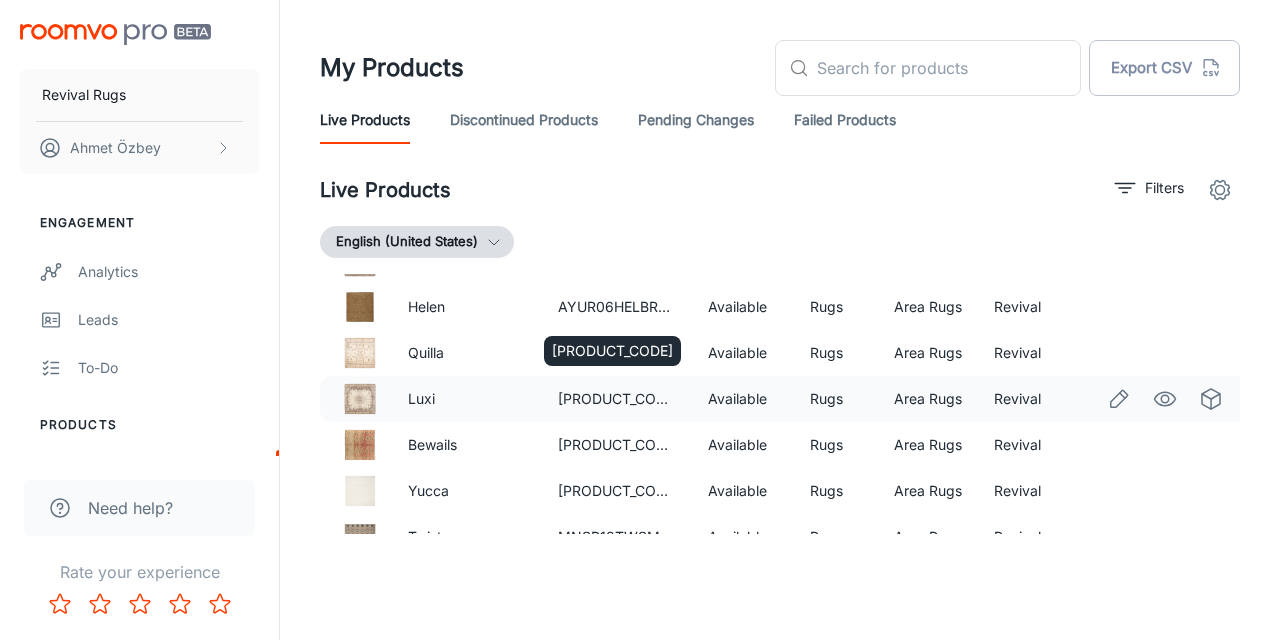 scroll, scrollTop: 0, scrollLeft: 0, axis: both 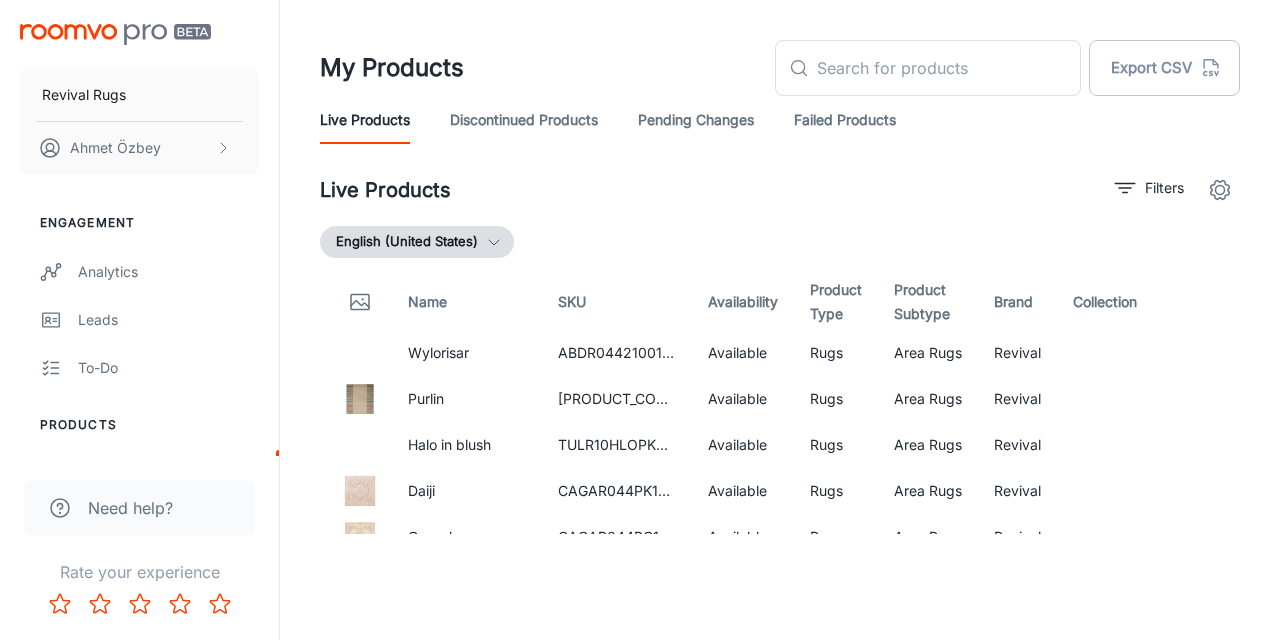 click on "Live Products Filters" at bounding box center [780, 190] 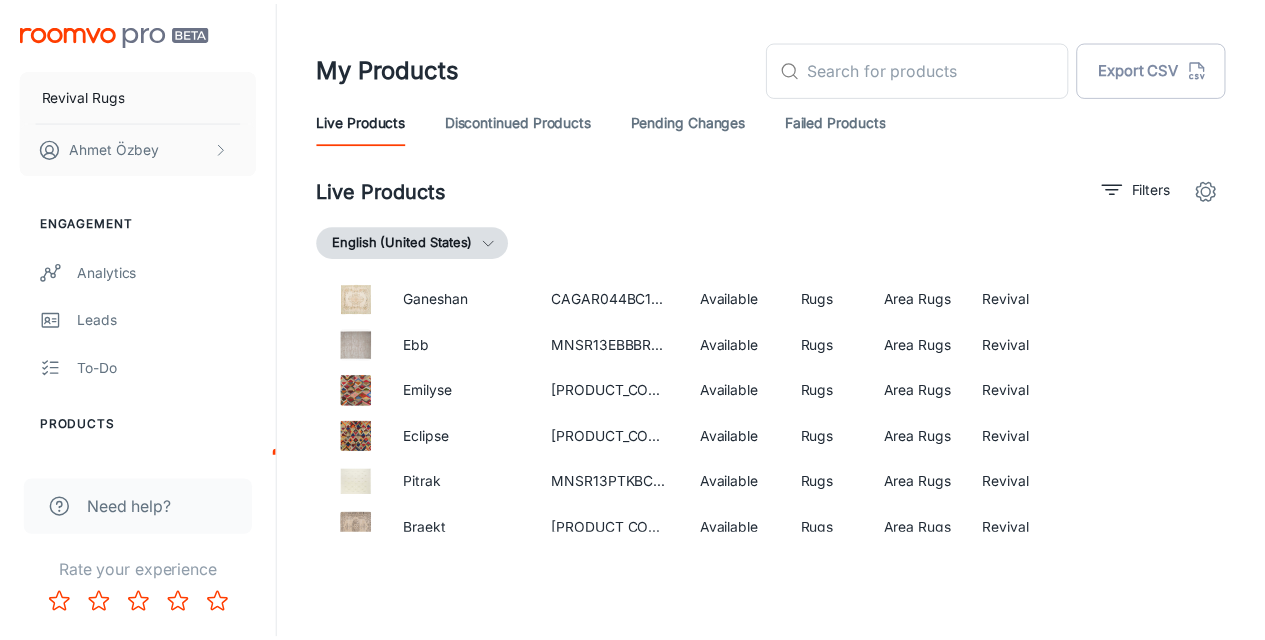 scroll, scrollTop: 0, scrollLeft: 0, axis: both 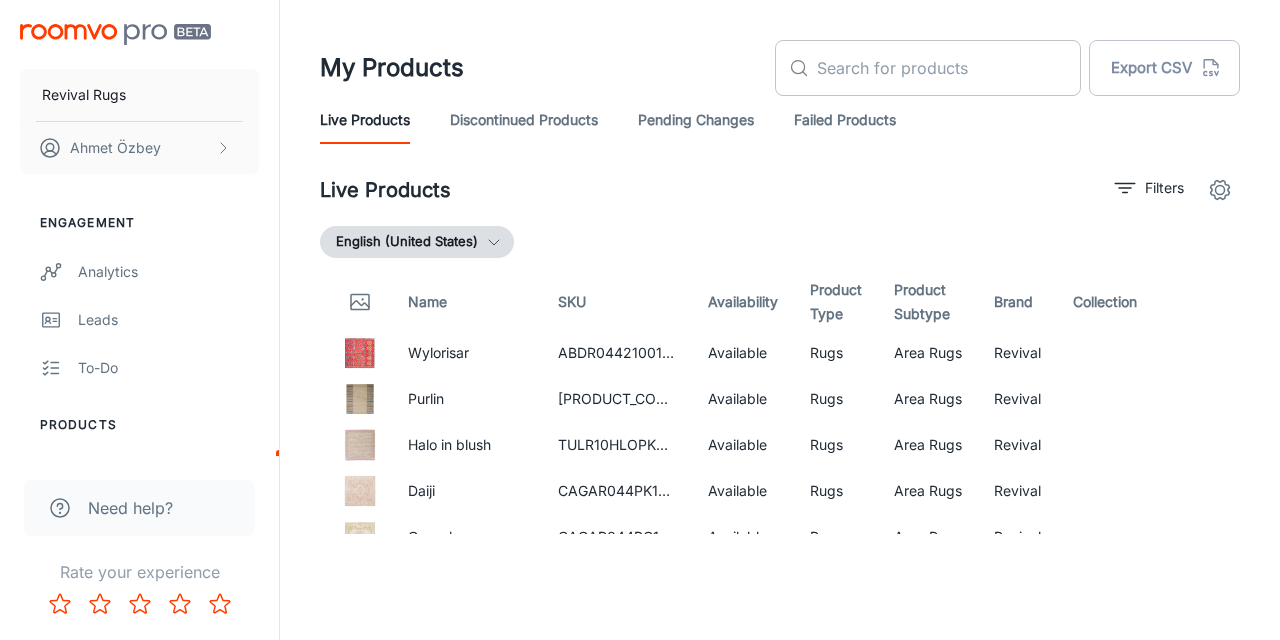 click at bounding box center (949, 68) 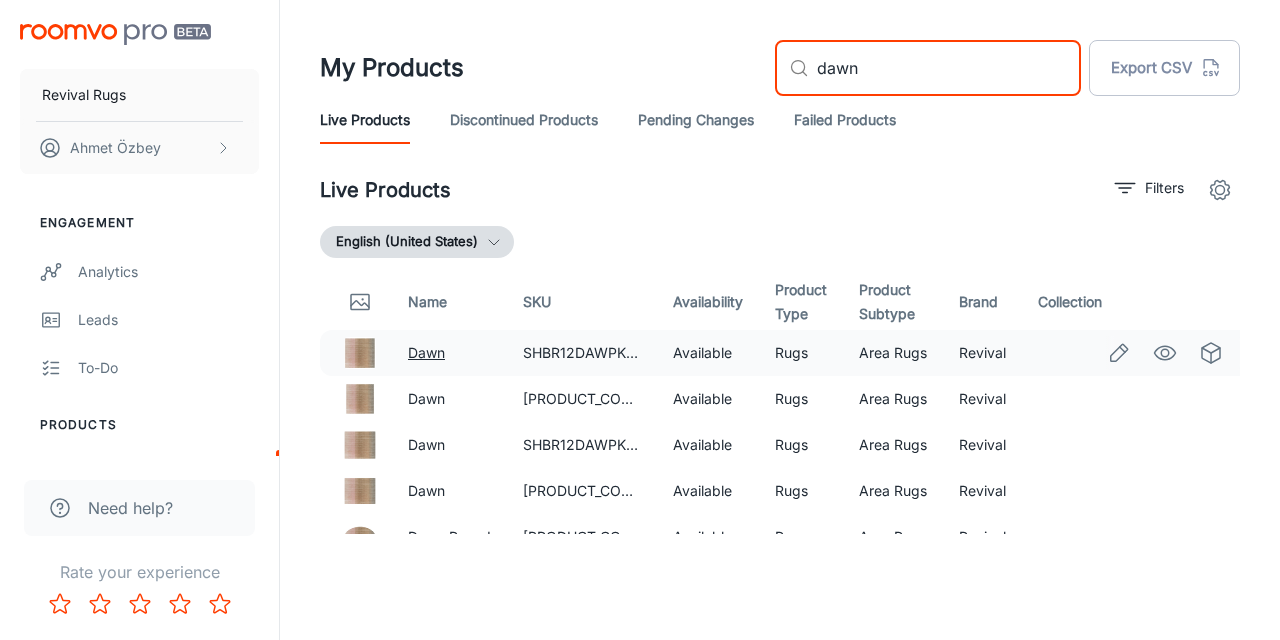 type on "dawn" 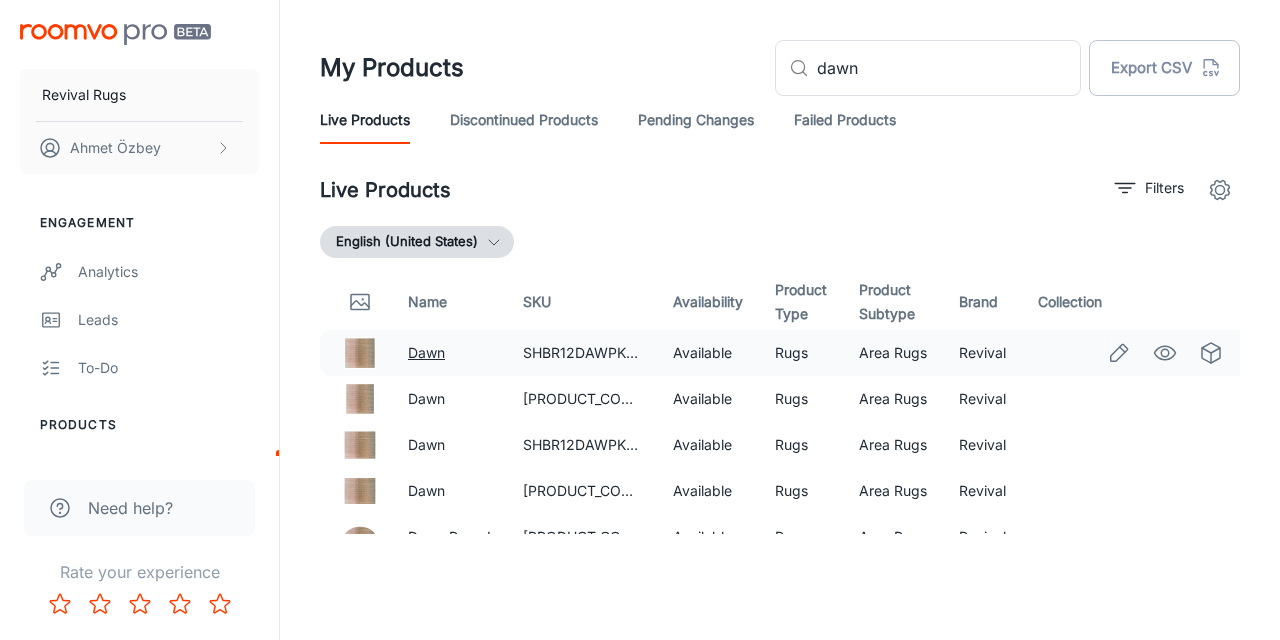 click on "Dawn" at bounding box center [426, 352] 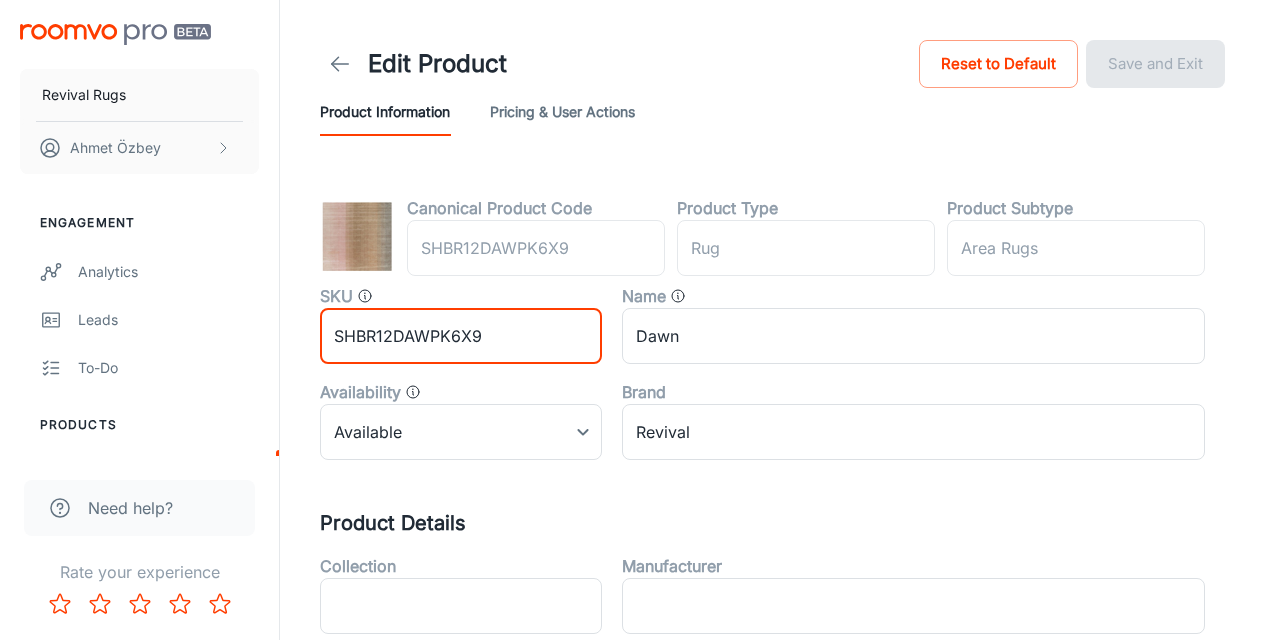 click on "SHBR12DAWPK6X9" at bounding box center (461, 336) 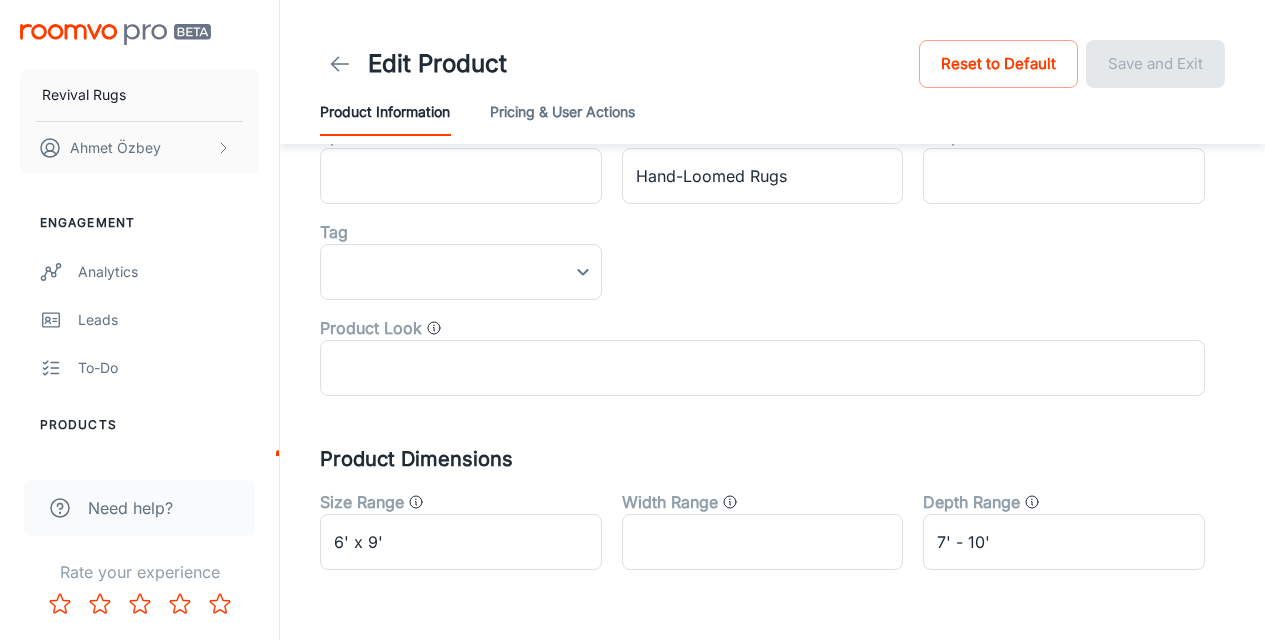 scroll, scrollTop: 872, scrollLeft: 0, axis: vertical 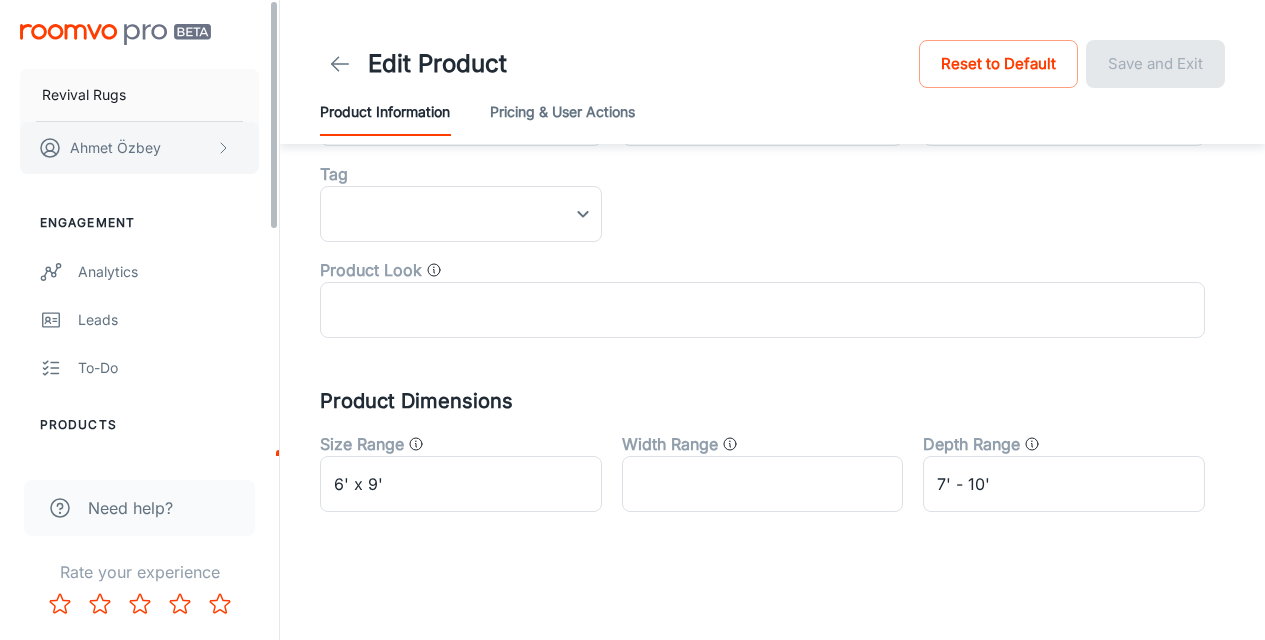 click at bounding box center [223, 148] 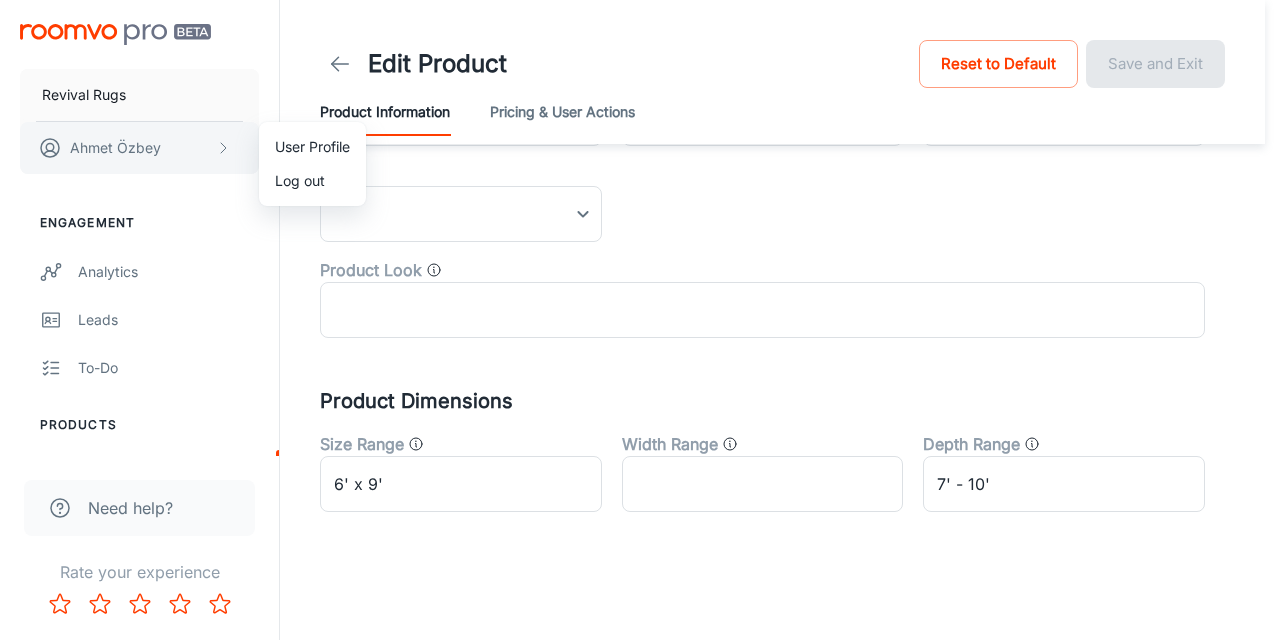 click at bounding box center [640, 320] 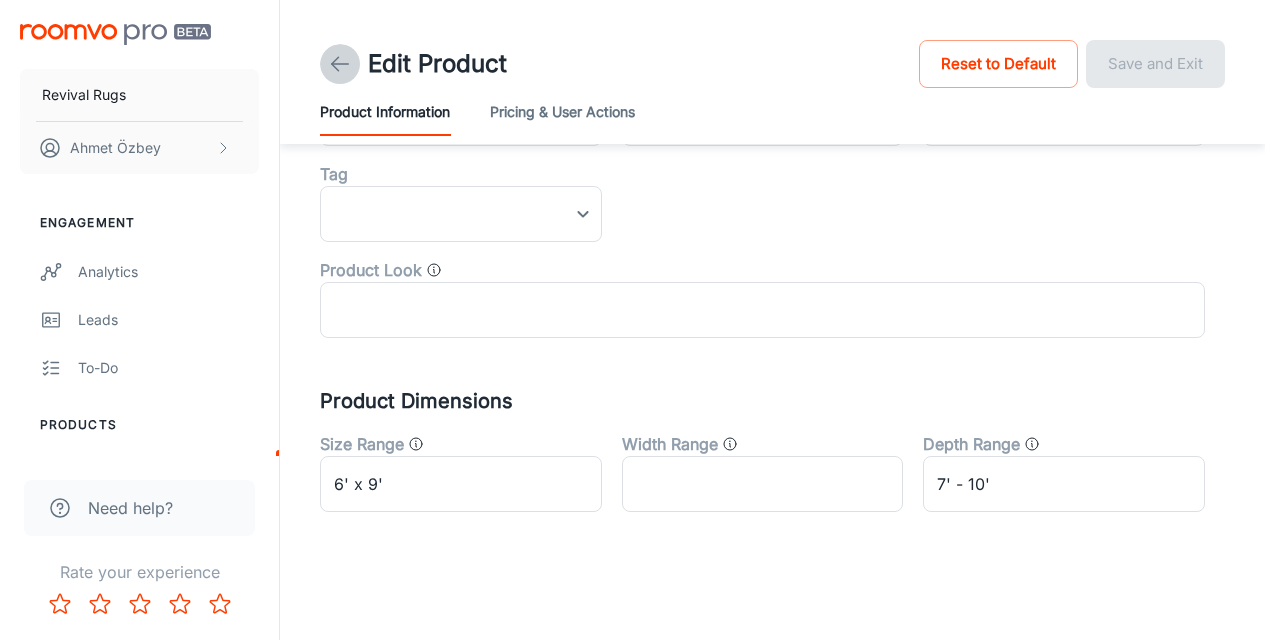 click at bounding box center [340, 64] 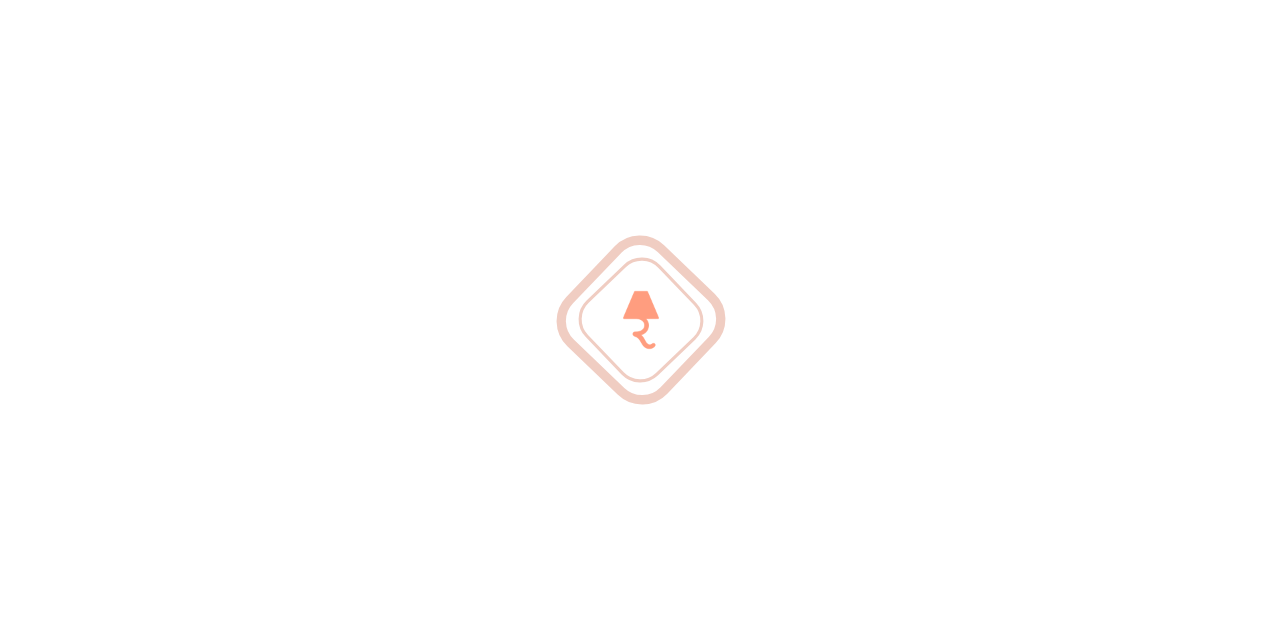scroll, scrollTop: 0, scrollLeft: 0, axis: both 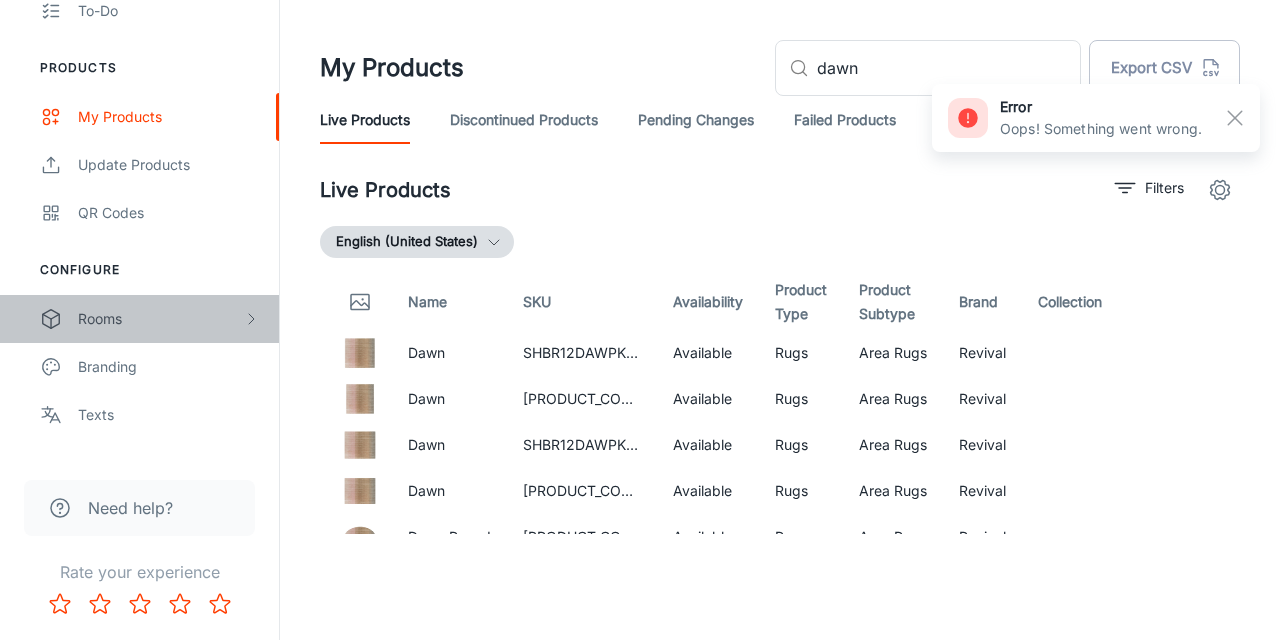click on "Rooms" at bounding box center [160, 319] 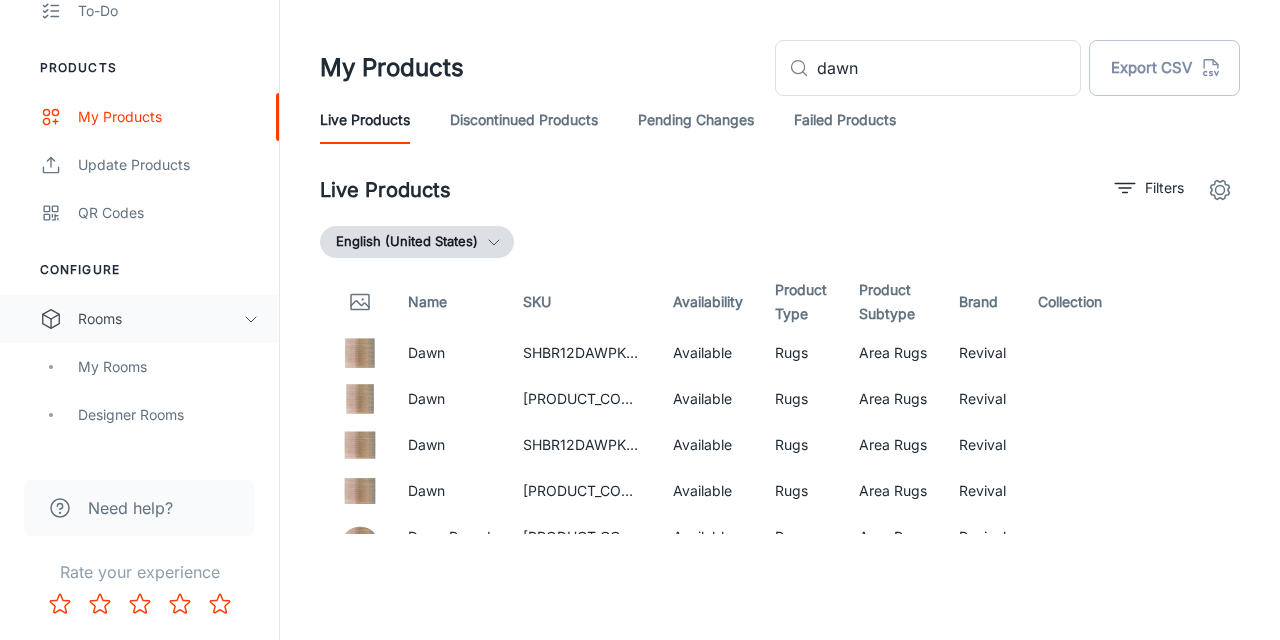 click on "Rooms" at bounding box center [160, 319] 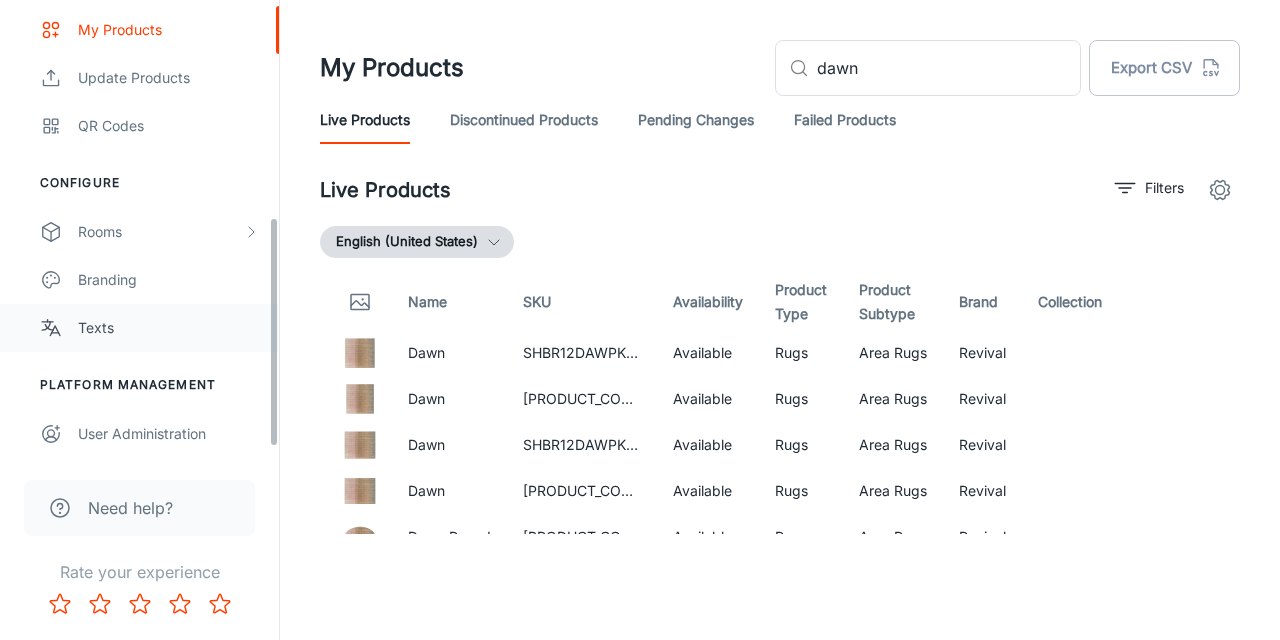scroll, scrollTop: 446, scrollLeft: 0, axis: vertical 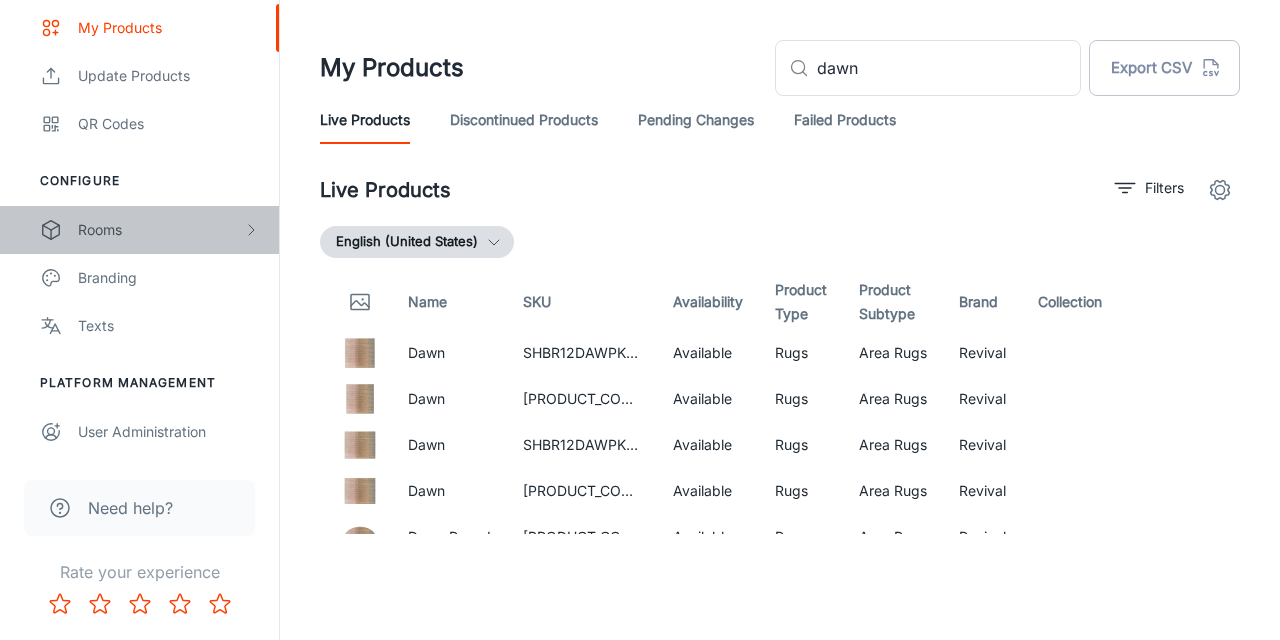 click on "Rooms" at bounding box center (160, 230) 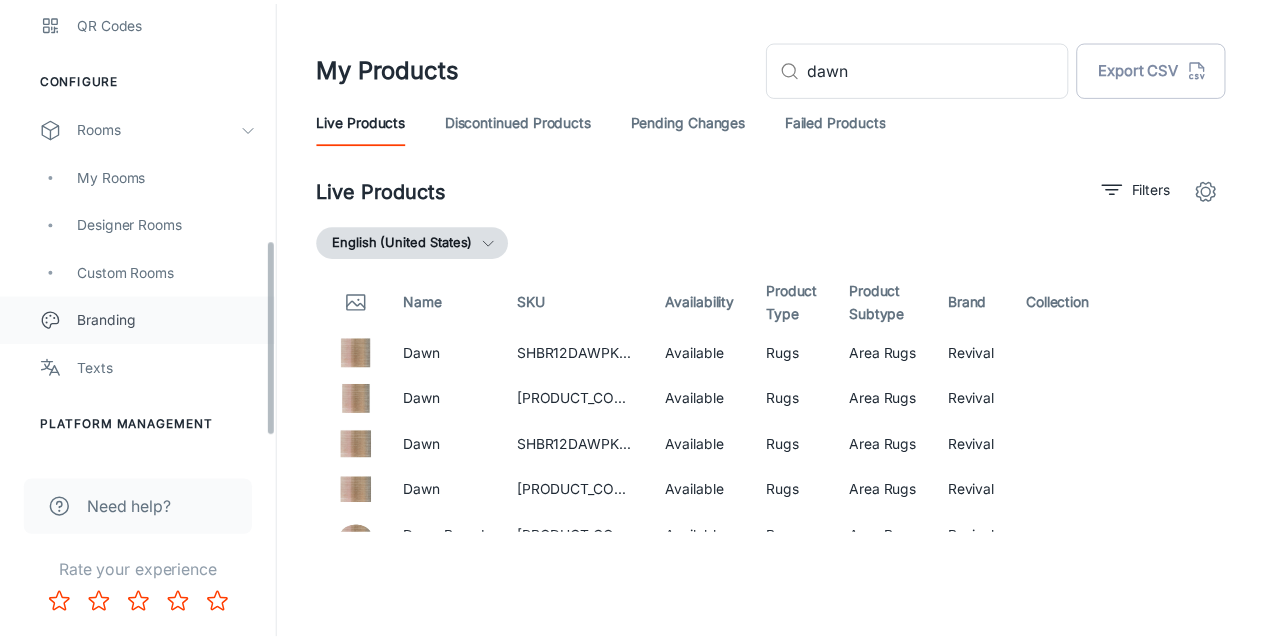 scroll, scrollTop: 551, scrollLeft: 0, axis: vertical 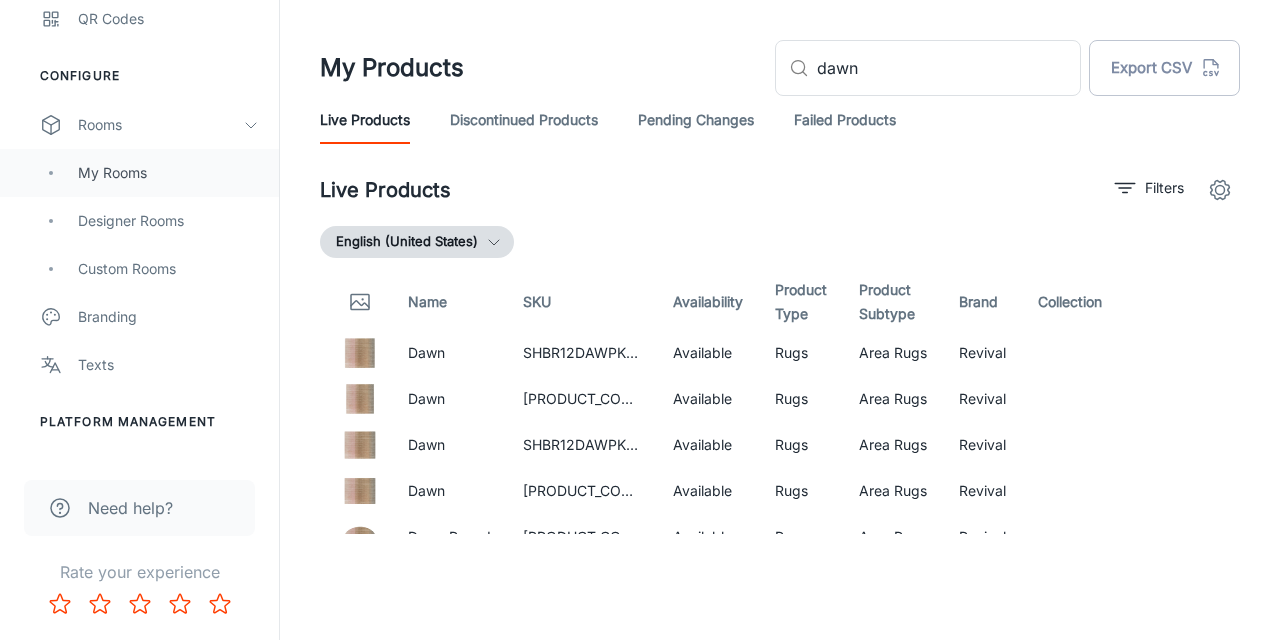 click on "My Rooms" at bounding box center (168, 173) 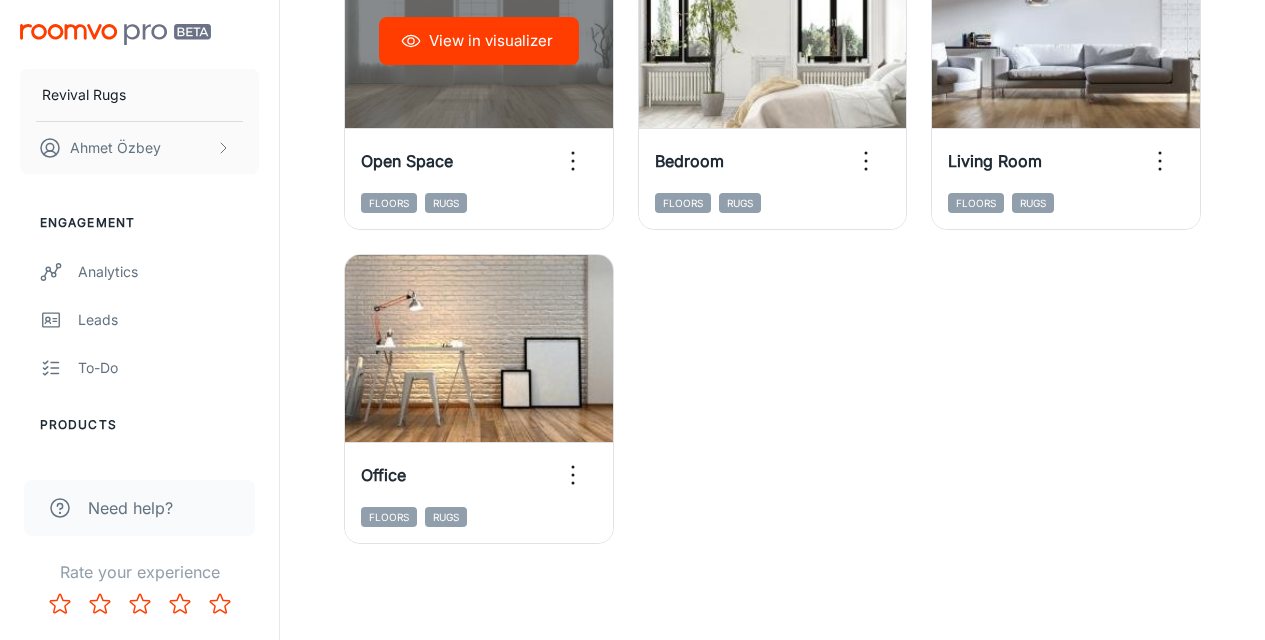 scroll, scrollTop: 0, scrollLeft: 0, axis: both 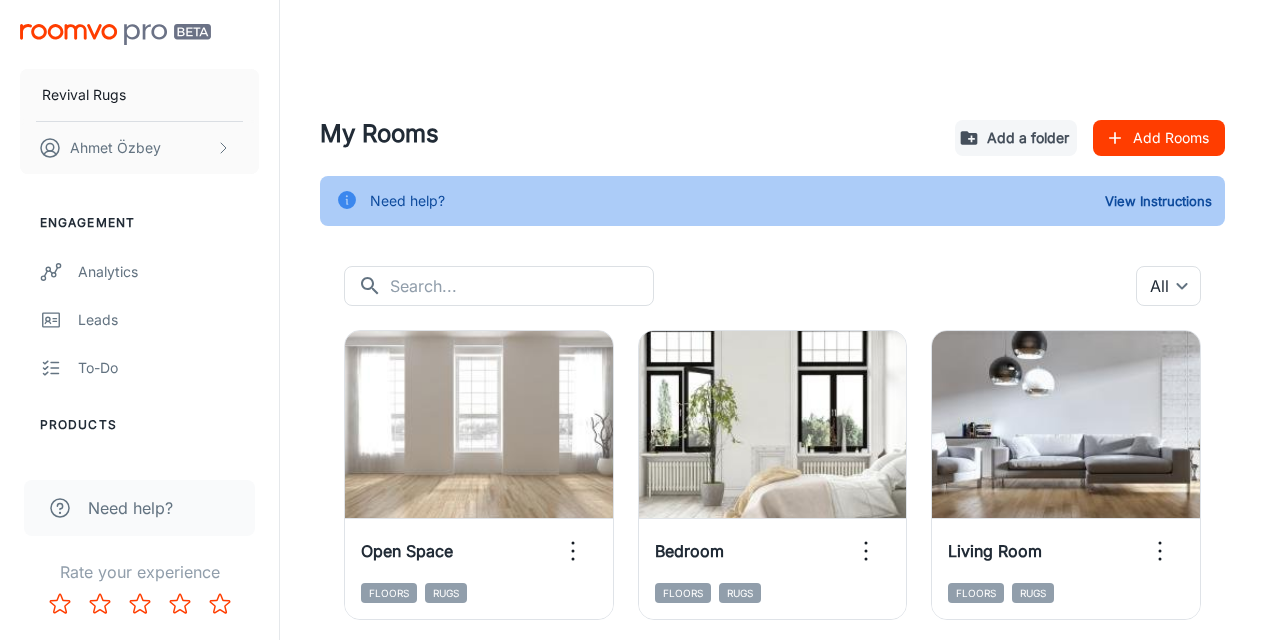click on "Revival Rugs [NAME] [LAST]" at bounding box center [139, 95] 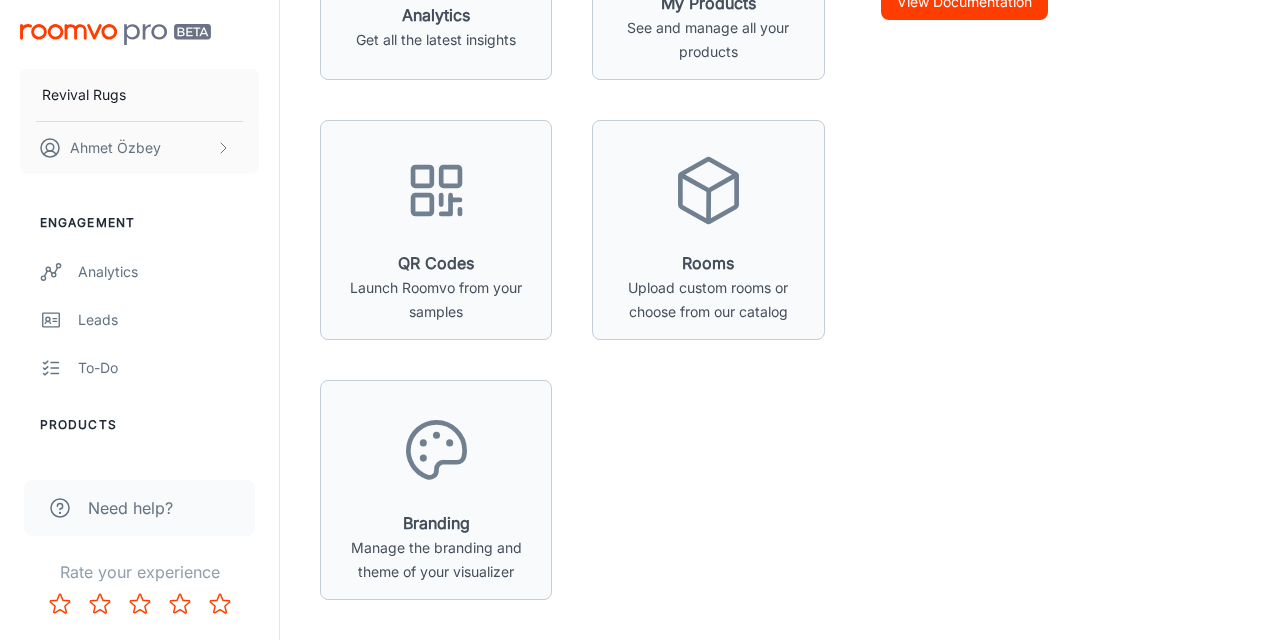 scroll, scrollTop: 462, scrollLeft: 0, axis: vertical 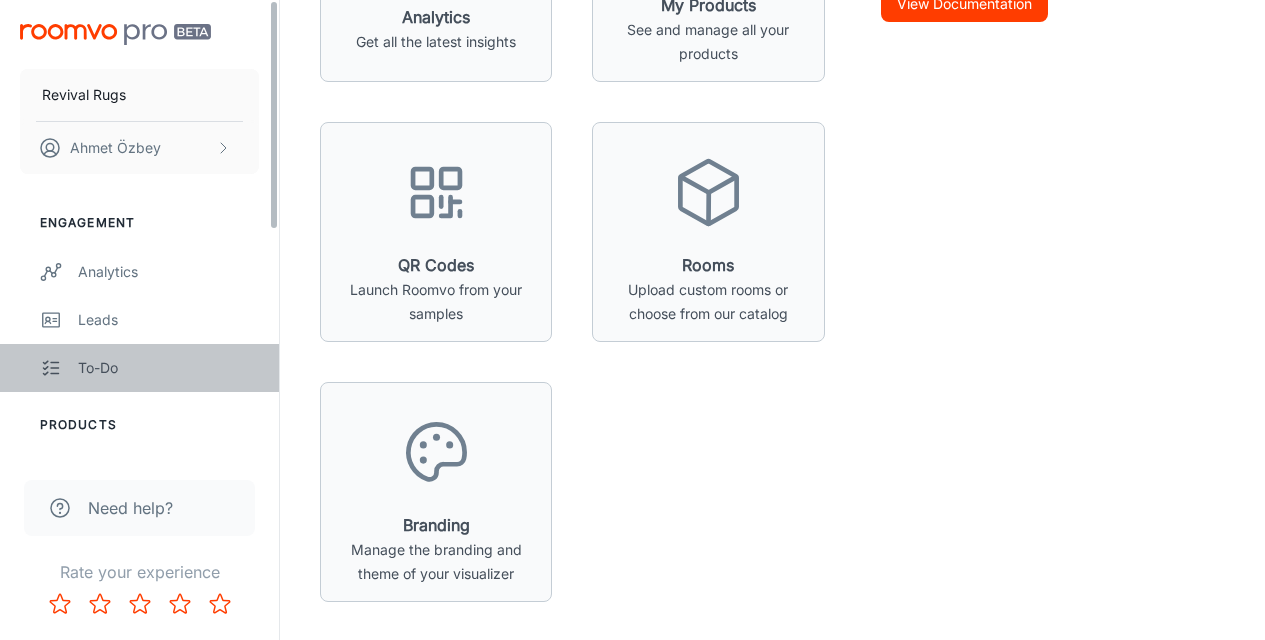 click on "To-do" at bounding box center (168, 368) 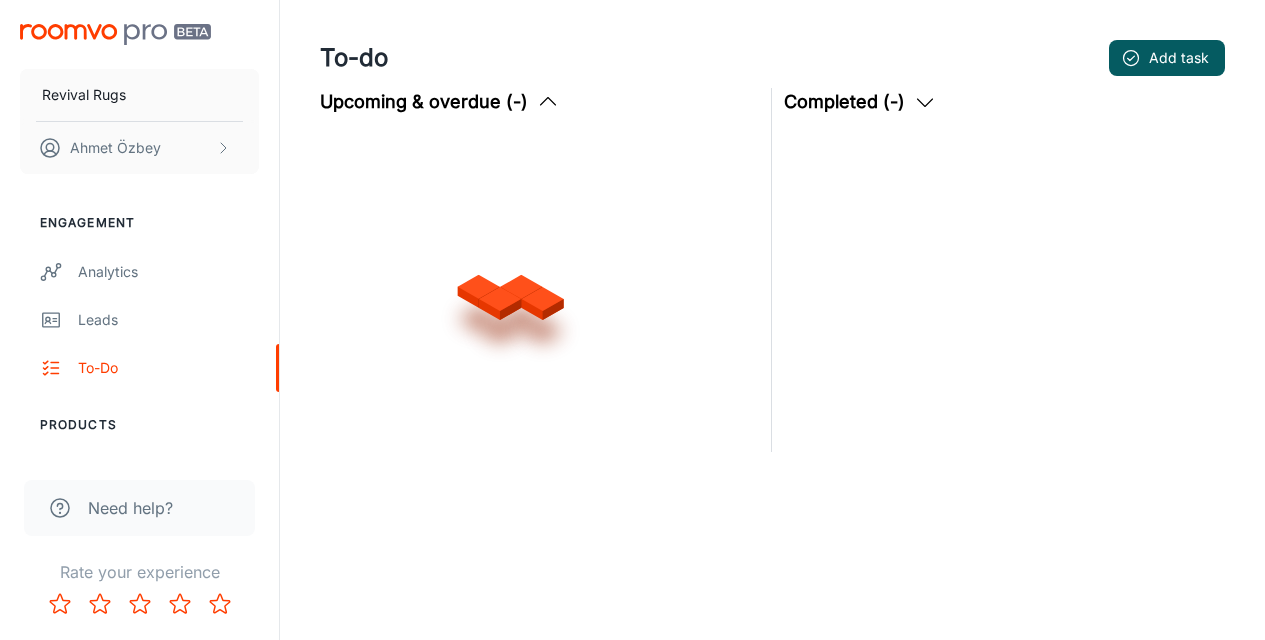 scroll, scrollTop: 0, scrollLeft: 0, axis: both 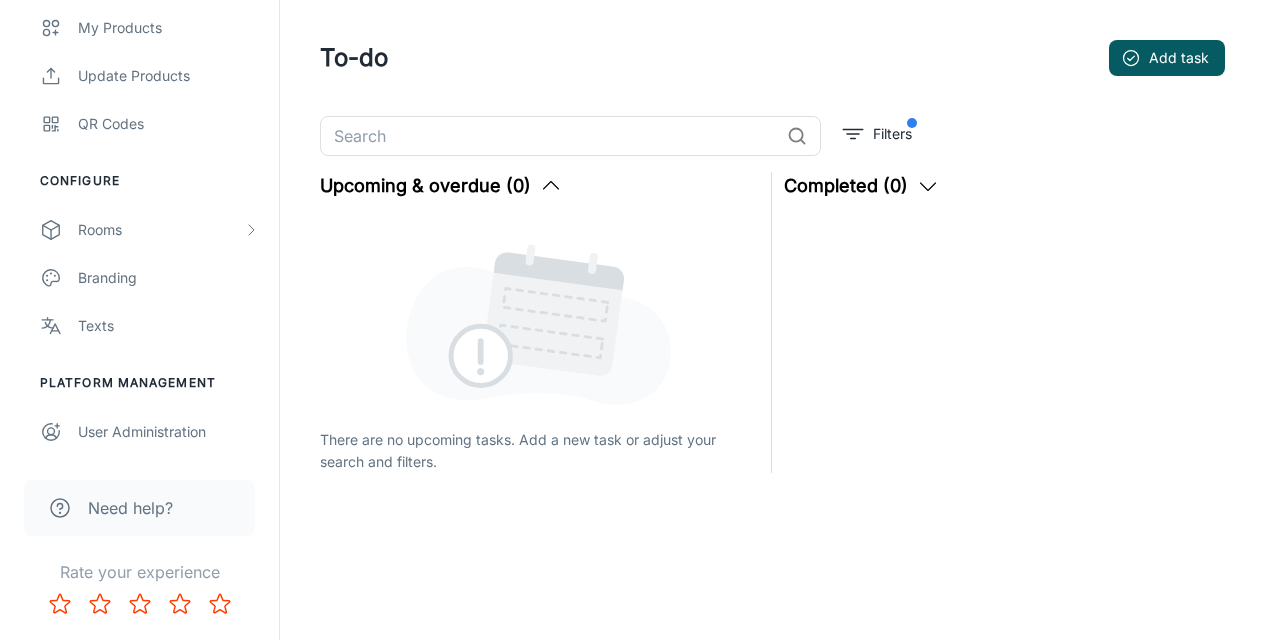 click on "Need help?" at bounding box center [130, 508] 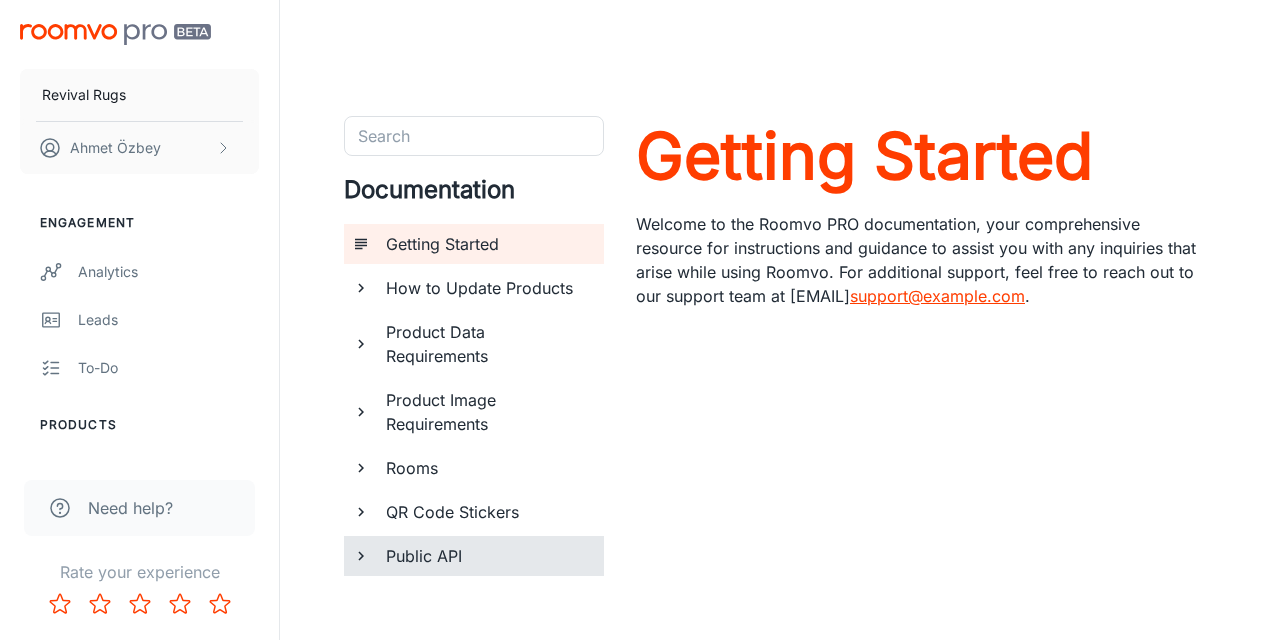 click at bounding box center [361, 556] 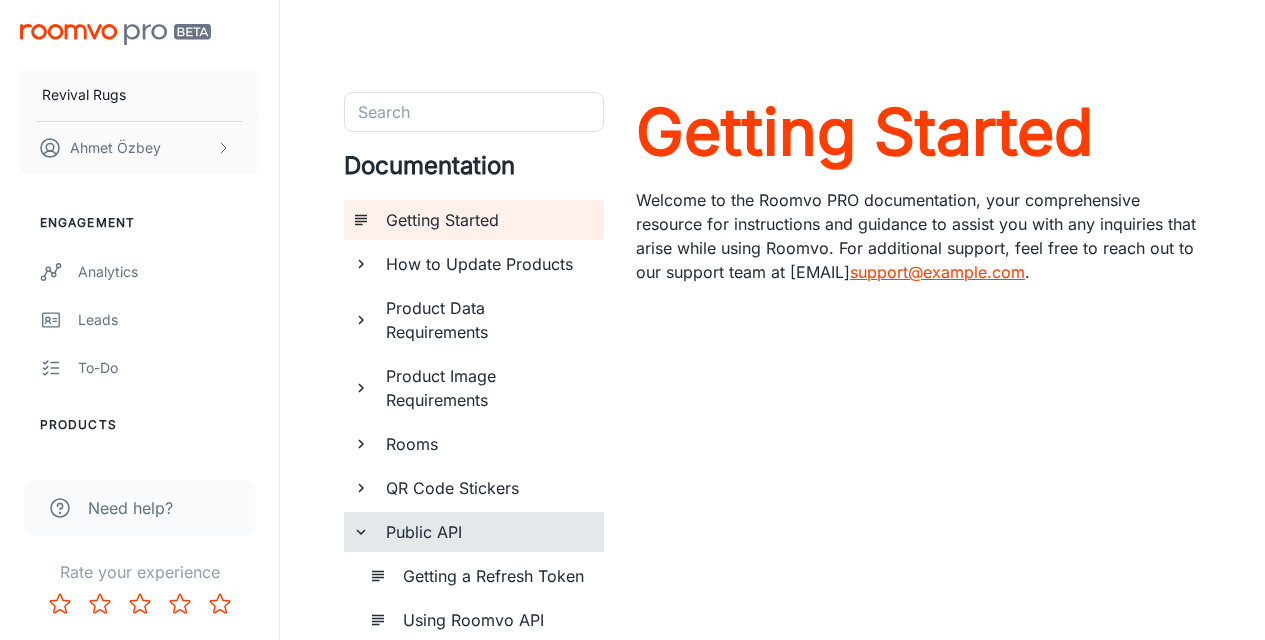 scroll, scrollTop: 112, scrollLeft: 0, axis: vertical 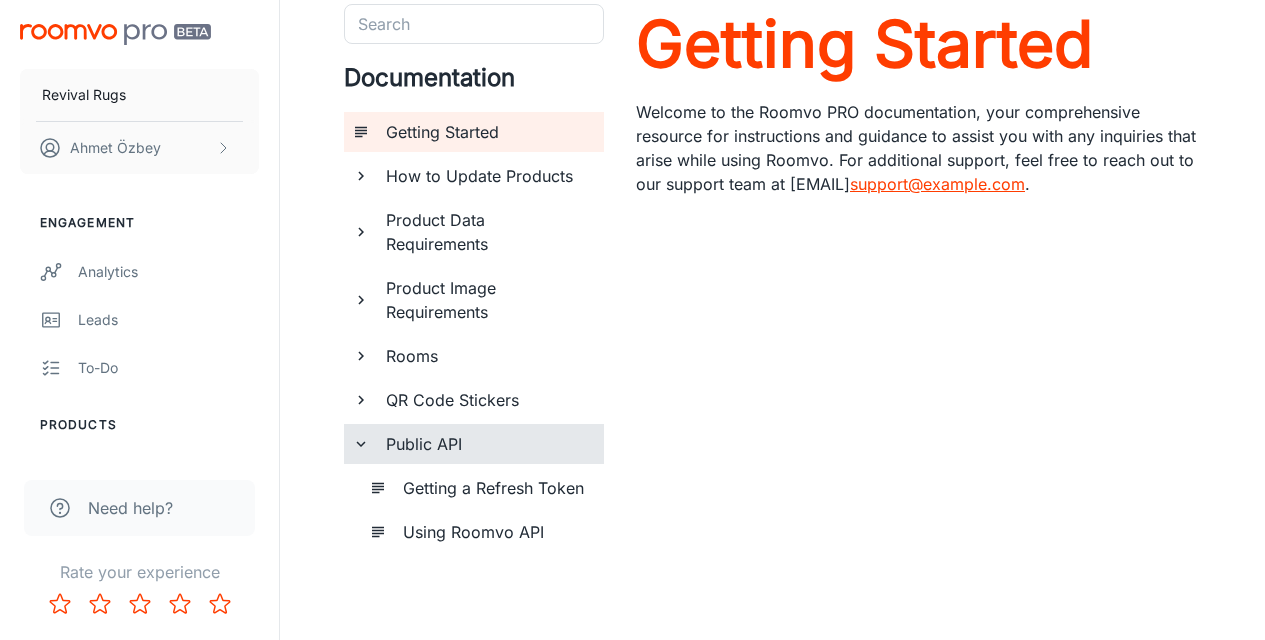 click on "Using Roomvo API" at bounding box center (495, 532) 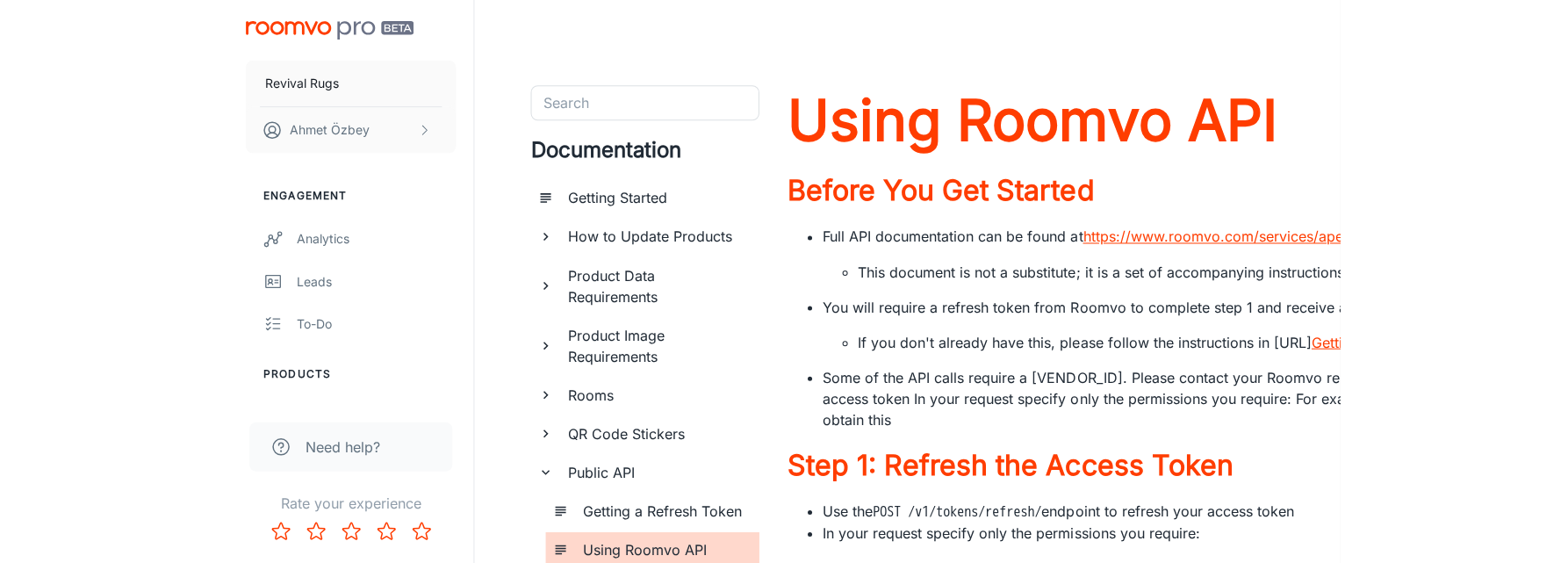 scroll, scrollTop: 0, scrollLeft: 0, axis: both 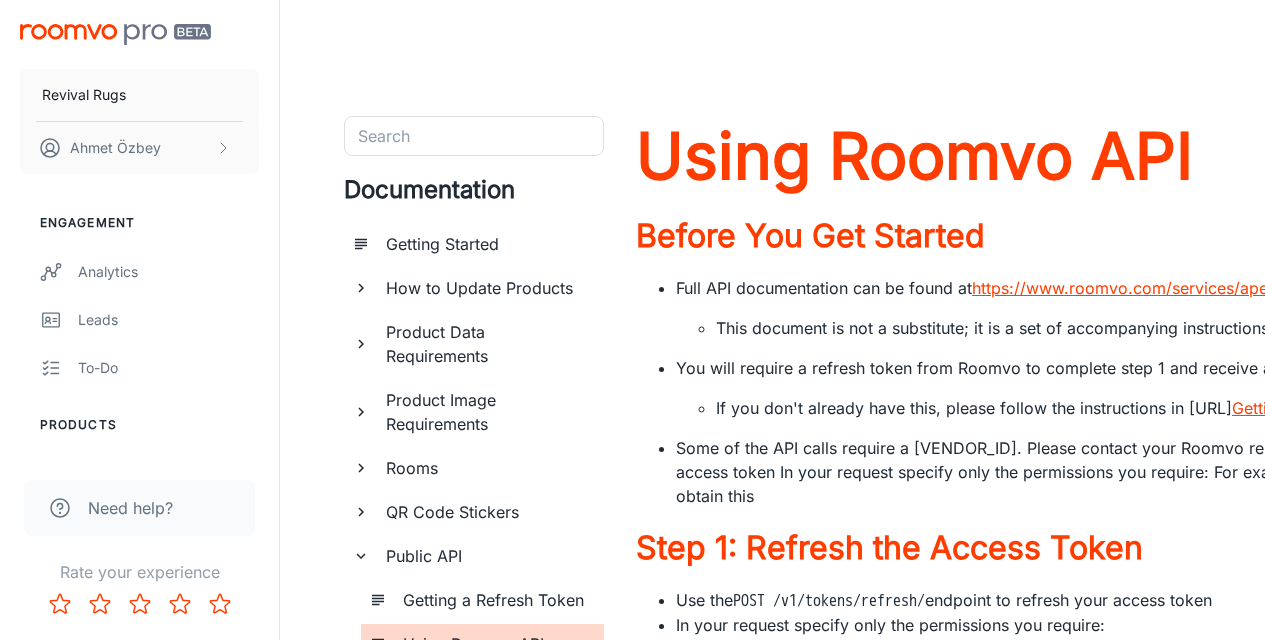 click on "Rate your experience" at bounding box center [139, 592] 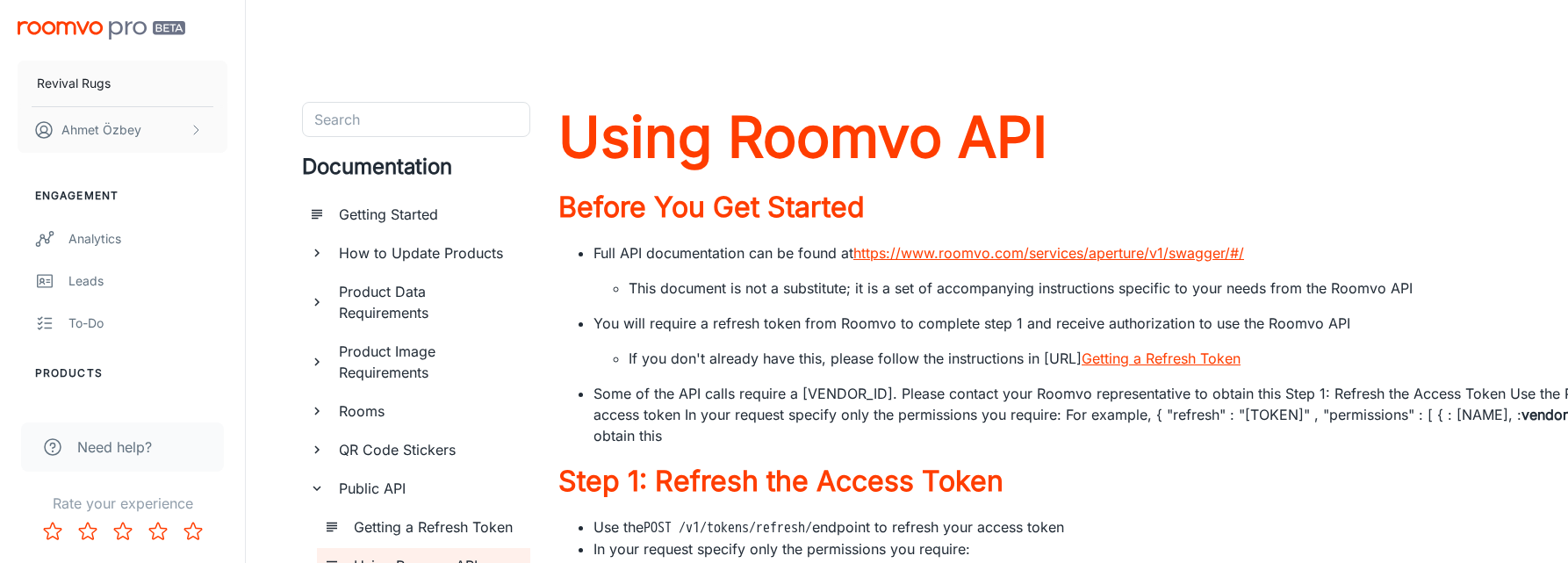 click on "Some of the API calls require a vendor ID. Please contact your Roomvo representative to obtain this Step 1: Refresh the Access Token Use the POST /v1/tokens/refresh/ endpoint to refresh your access token In your request specify only the permissions you require: For example, { "refresh" : "[TOKEN]" , "permissions" : [ { : [NAME], :" at bounding box center [907, 1518] 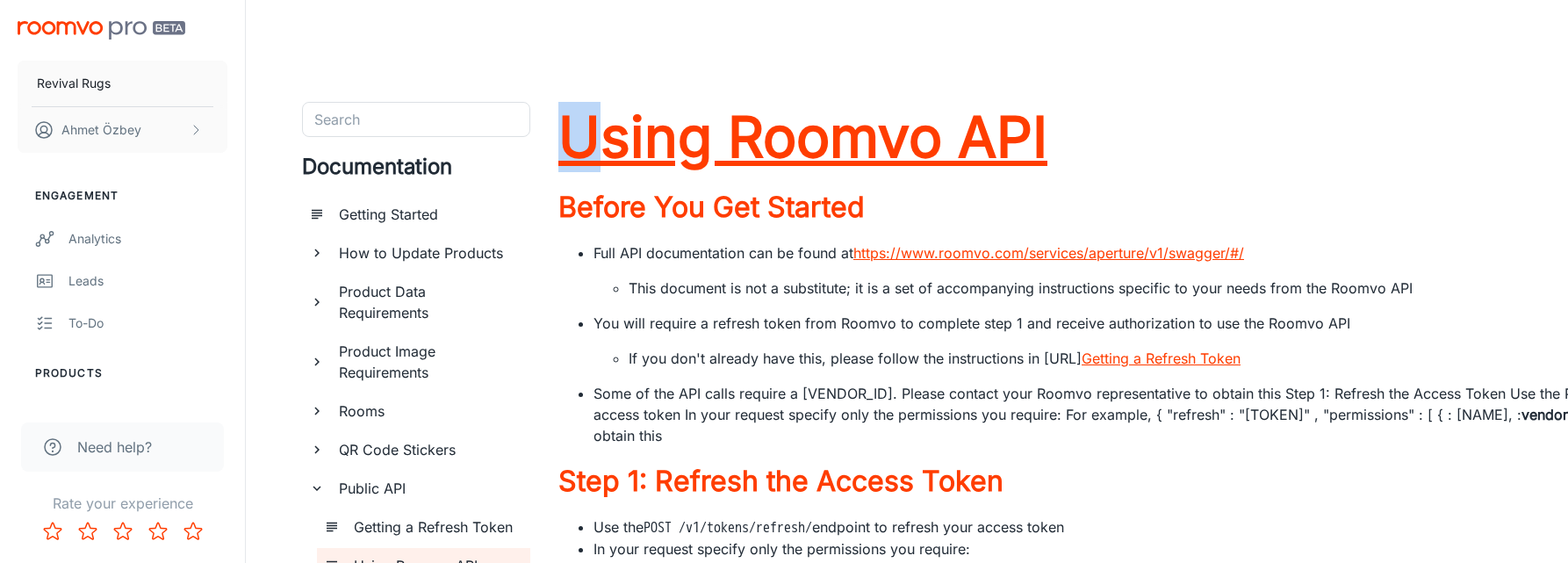 drag, startPoint x: 550, startPoint y: 143, endPoint x: 607, endPoint y: 148, distance: 57.218878 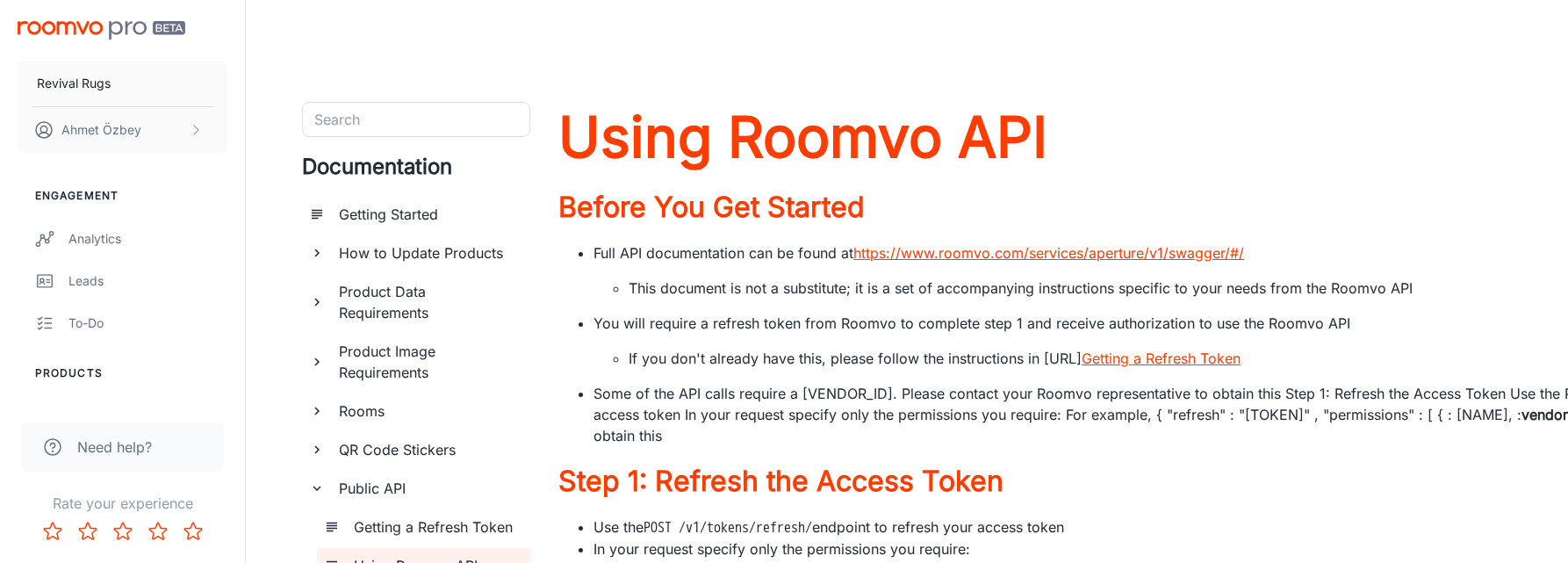 click on "Some of the API calls require a vendor ID. Please contact your Roomvo representative to obtain this Step 1: Refresh the Access Token Use the POST /v1/tokens/refresh/ endpoint to refresh your access token In your request specify only the permissions you require: For example, { "refresh" : "[TOKEN]" , "permissions" : [ { : [NAME], :" at bounding box center [907, 1518] 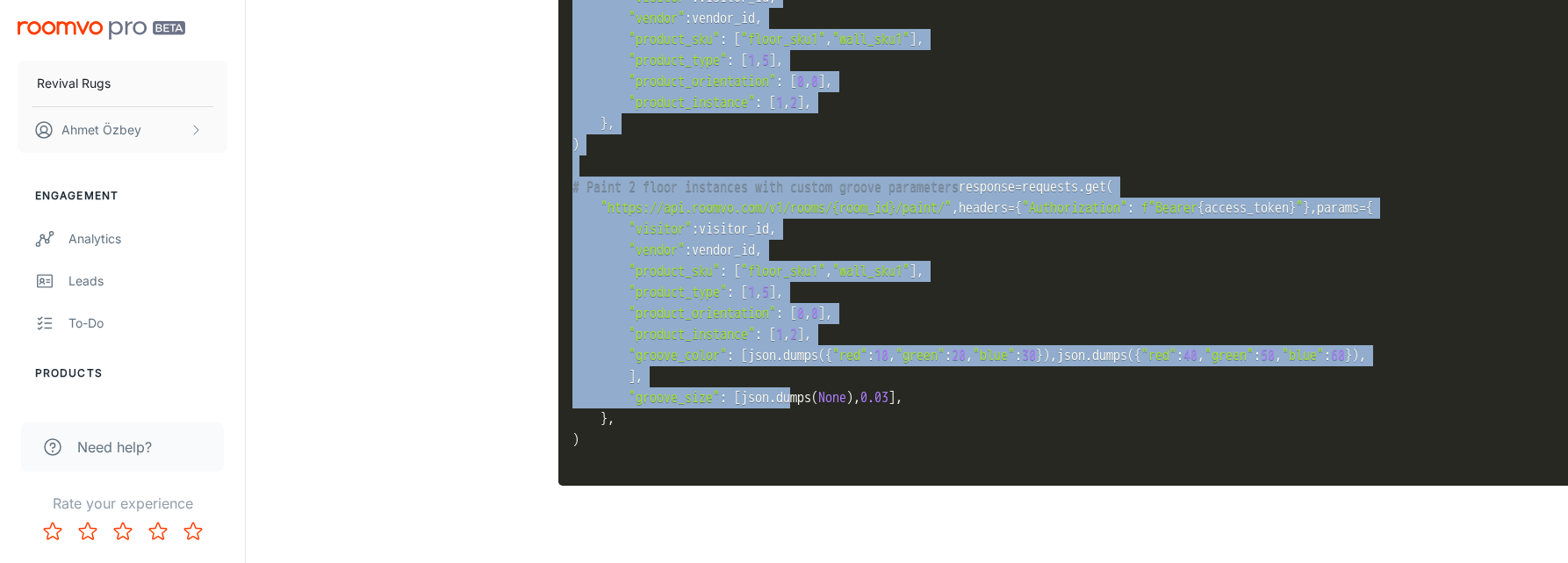 scroll, scrollTop: 3136, scrollLeft: 0, axis: vertical 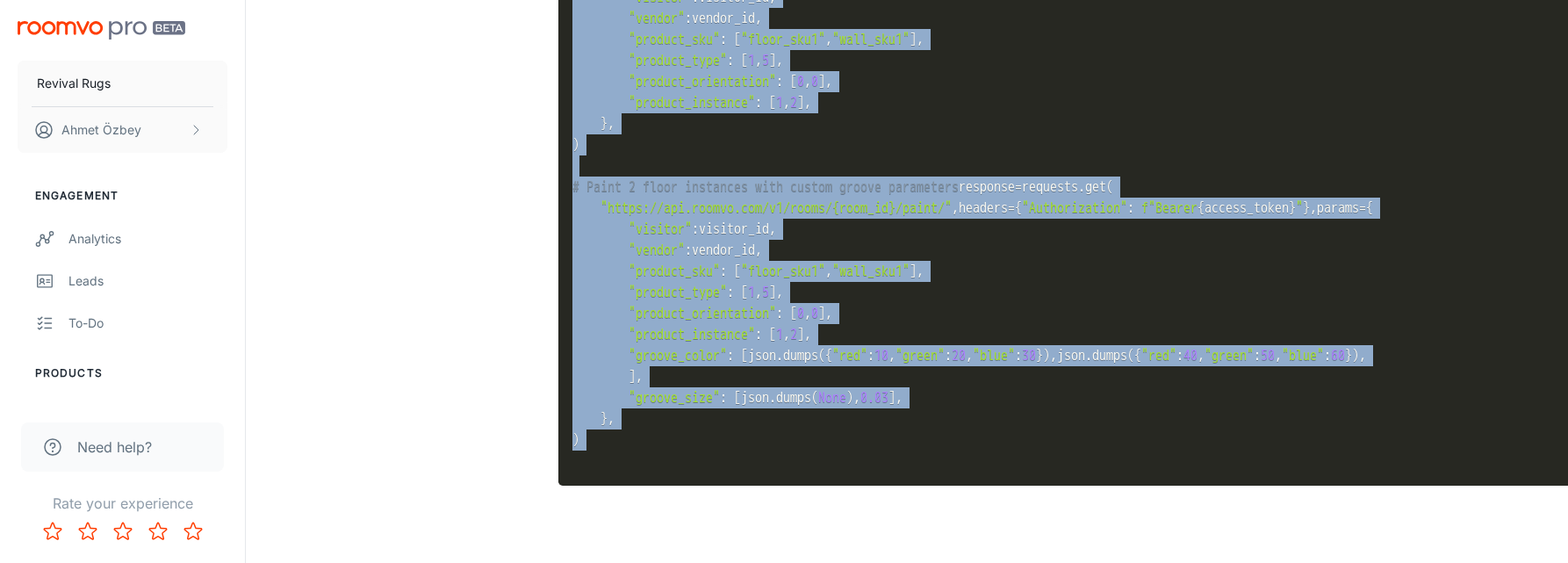 drag, startPoint x: 547, startPoint y: 148, endPoint x: 860, endPoint y: 493, distance: 465.8261 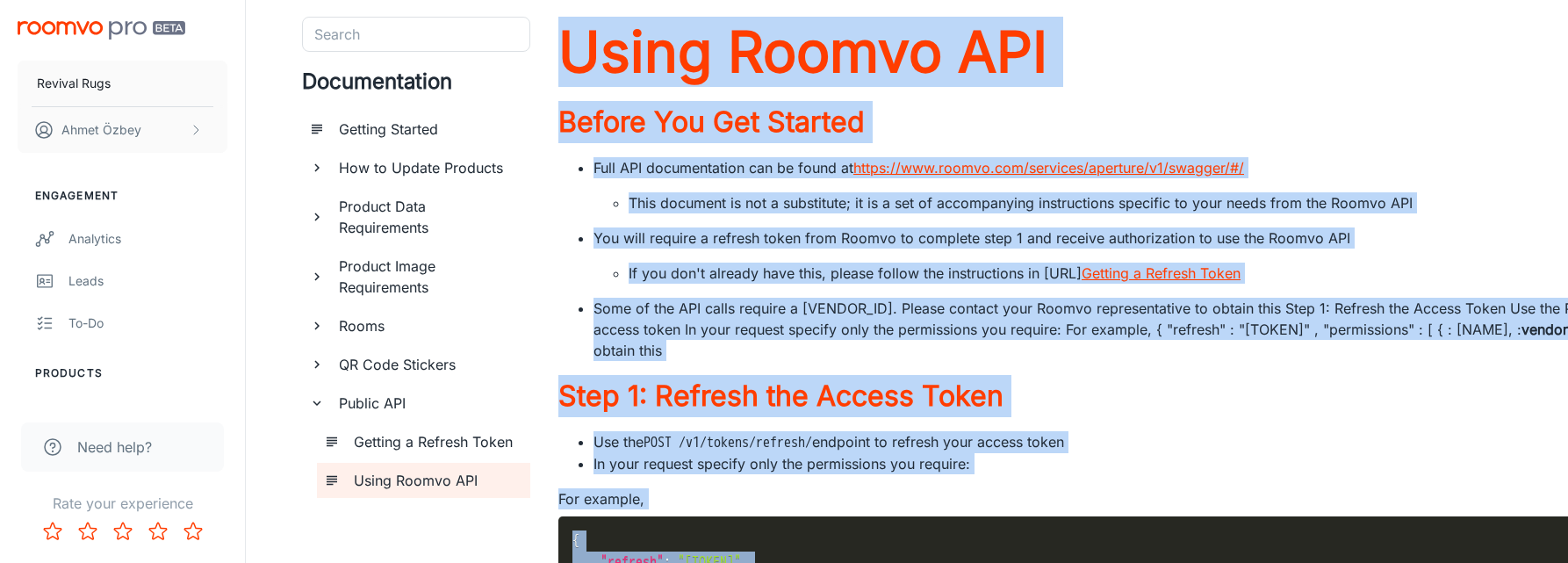 scroll, scrollTop: 0, scrollLeft: 0, axis: both 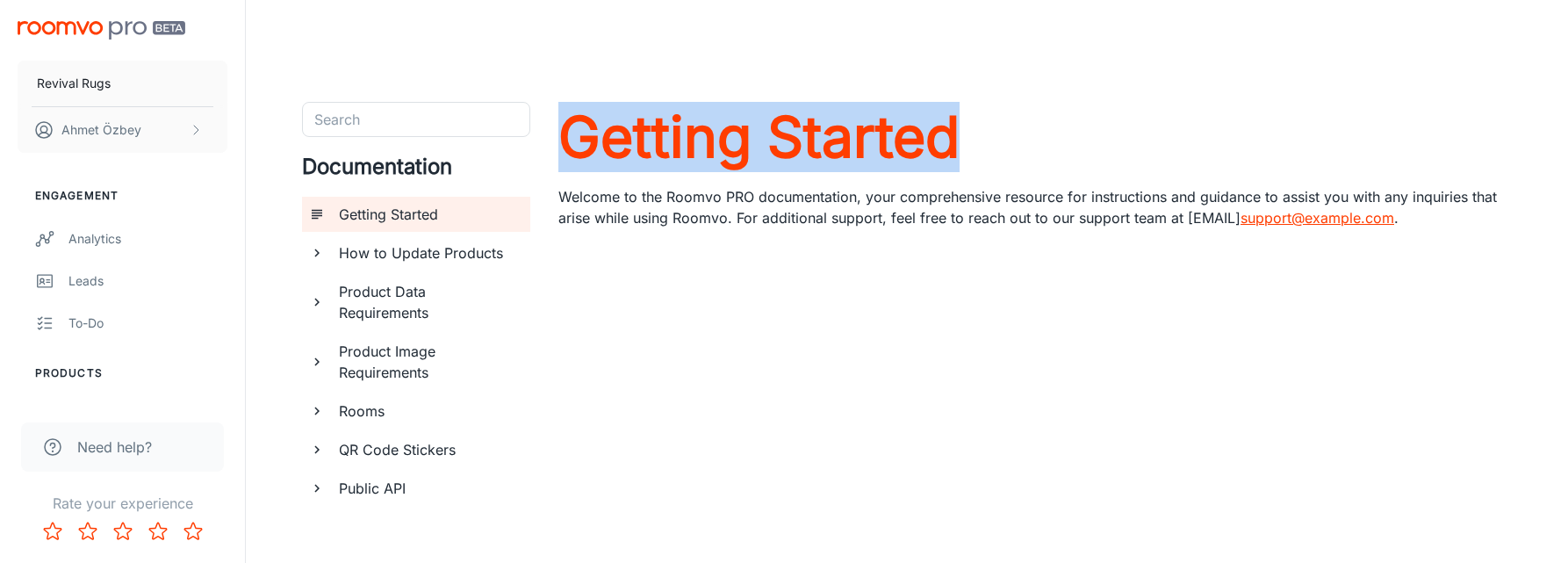 click at bounding box center (101, 30) 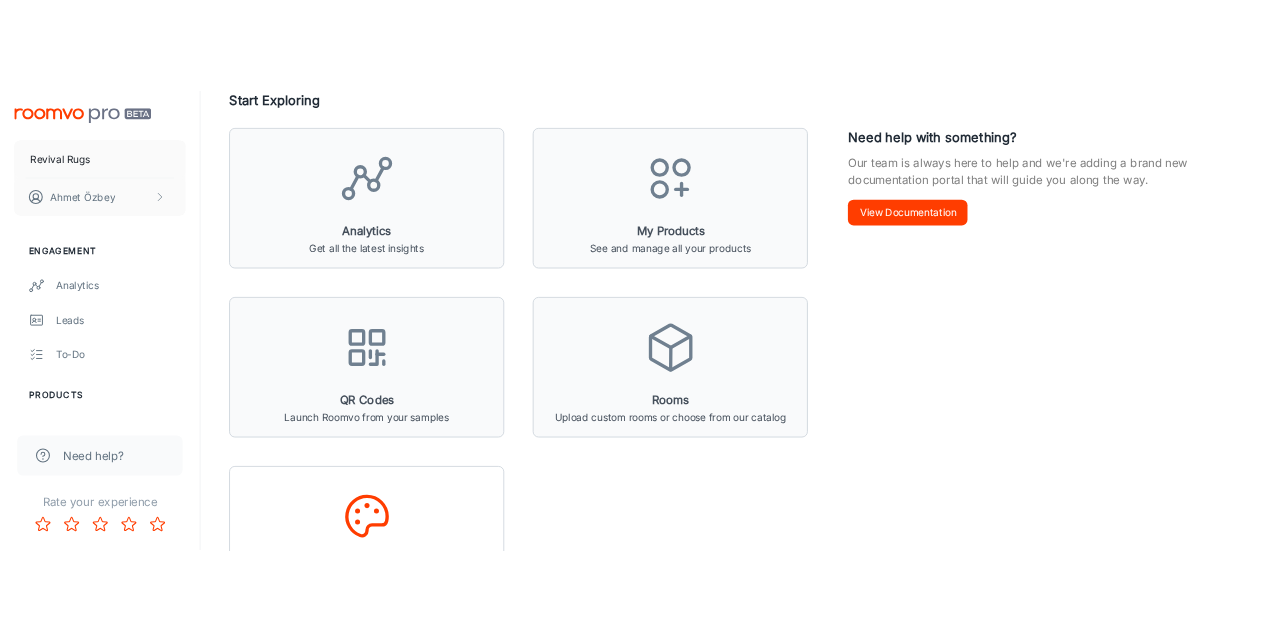 scroll, scrollTop: 0, scrollLeft: 0, axis: both 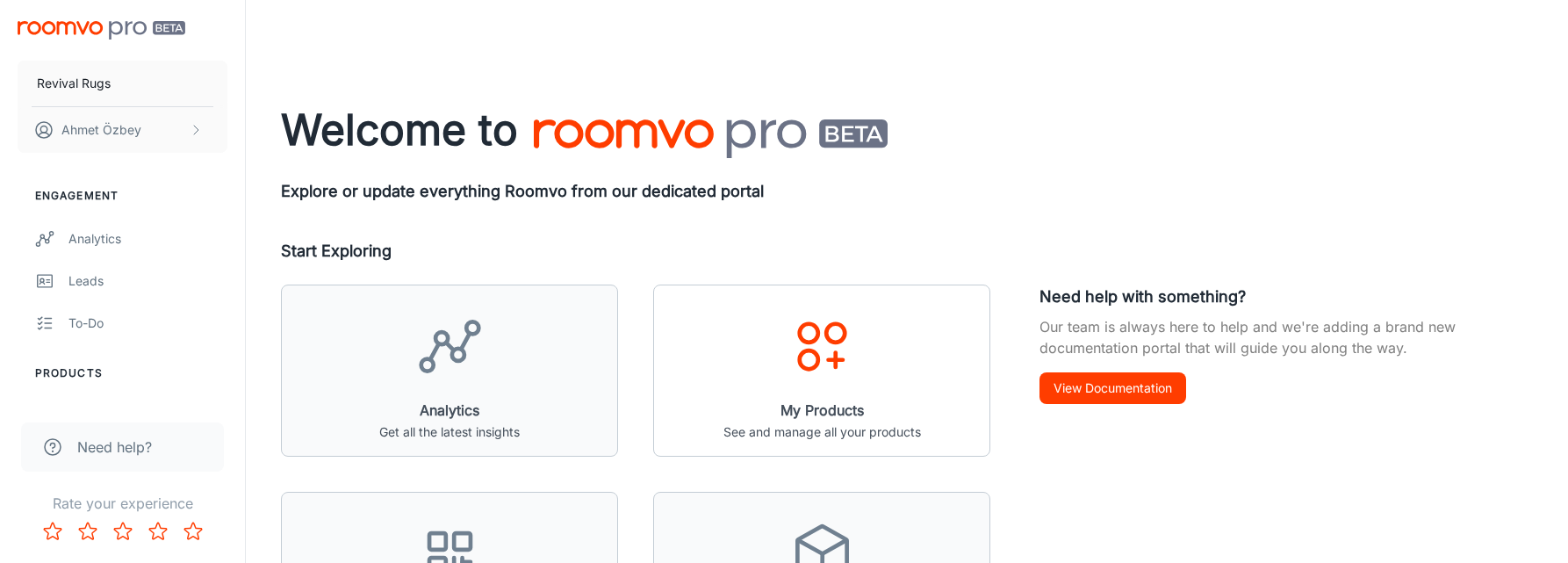 click on "My Products See and manage all your products" at bounding box center (822, 378) 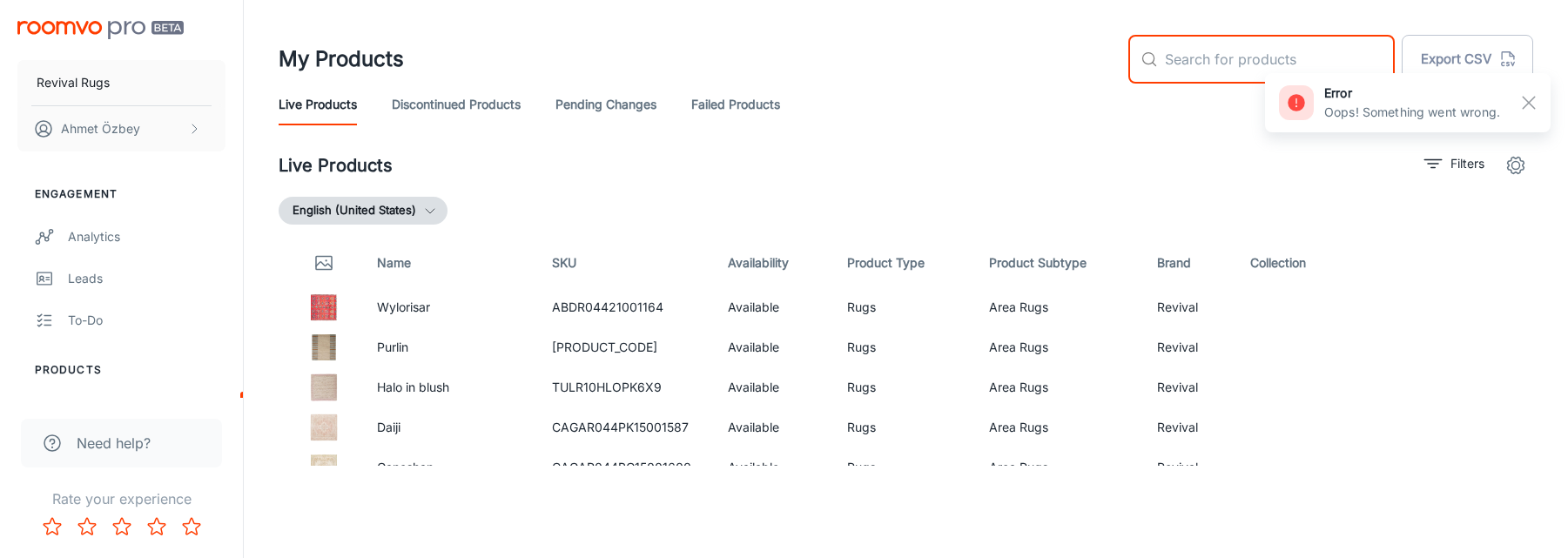 click at bounding box center [1280, 59] 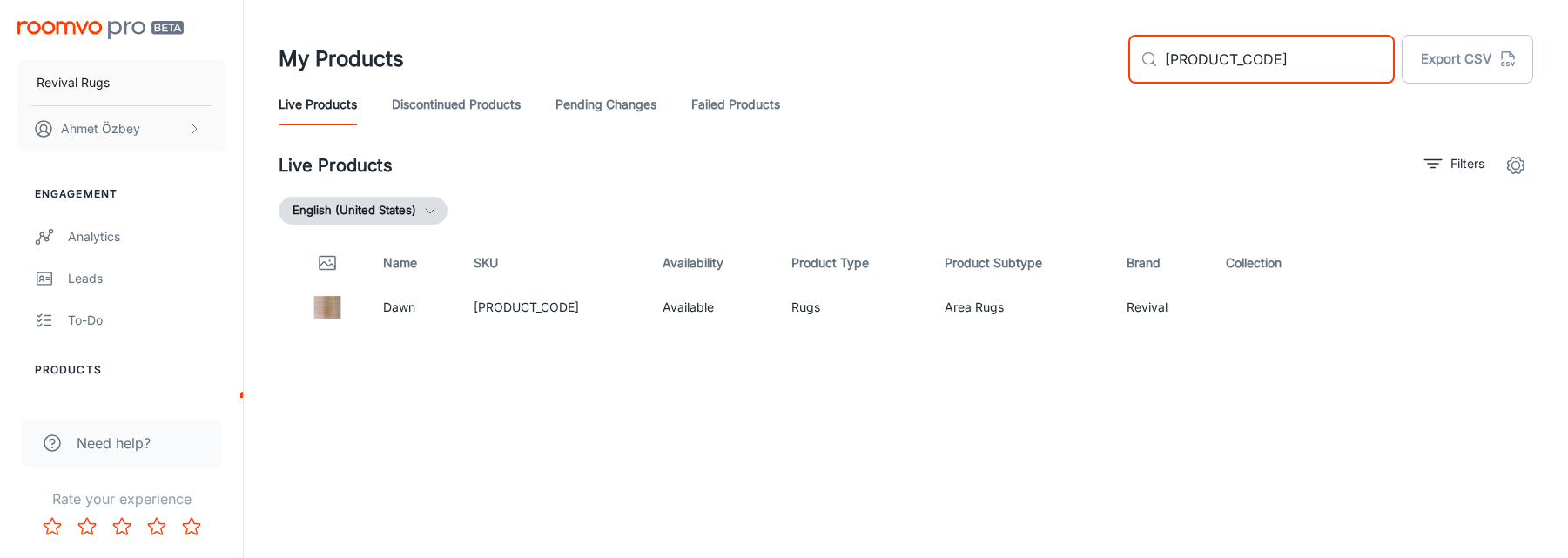 type on "[PRODUCT_CODE]" 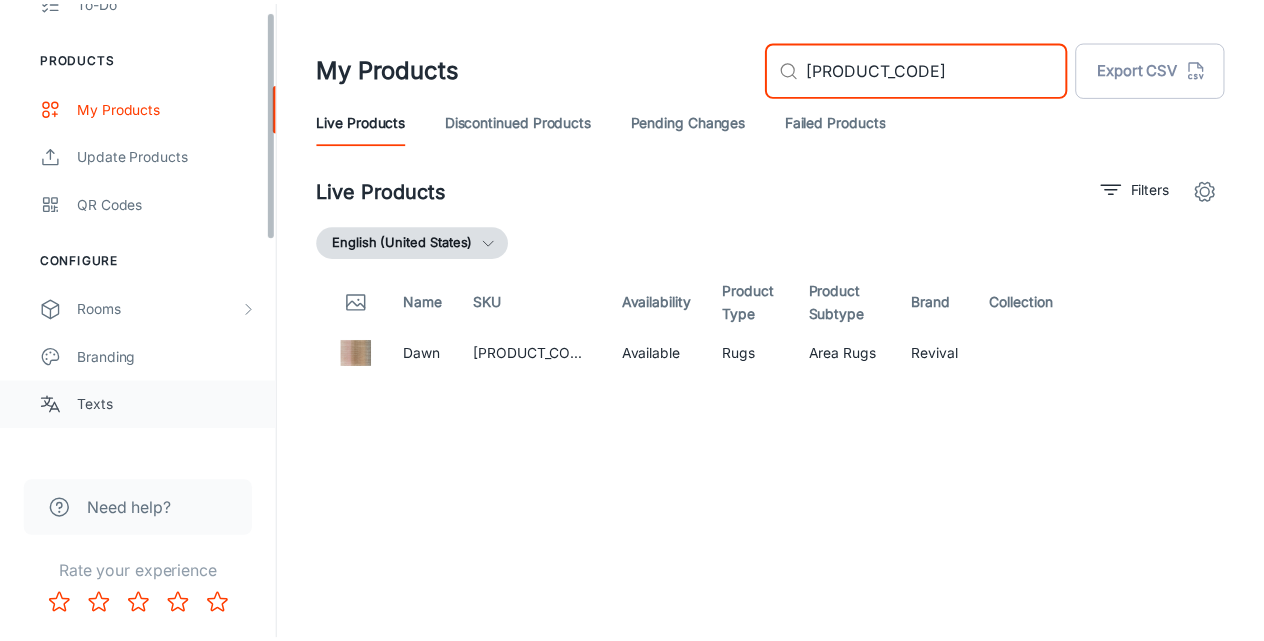 scroll, scrollTop: 445, scrollLeft: 0, axis: vertical 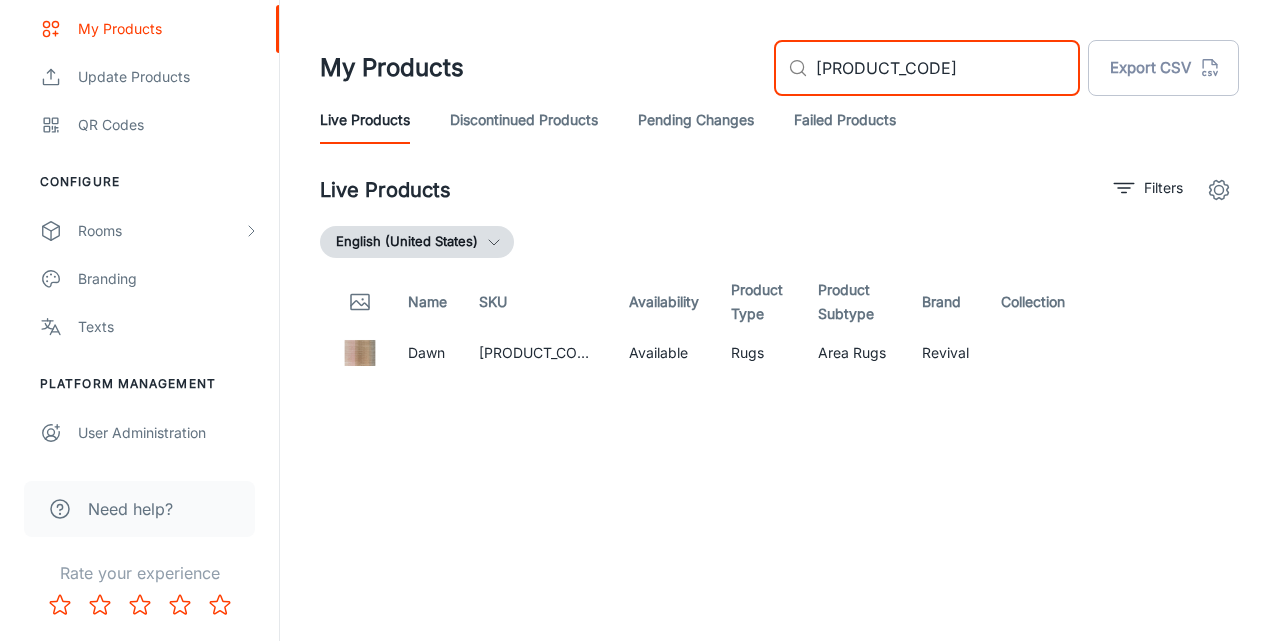 click on "Need help?" at bounding box center [130, 509] 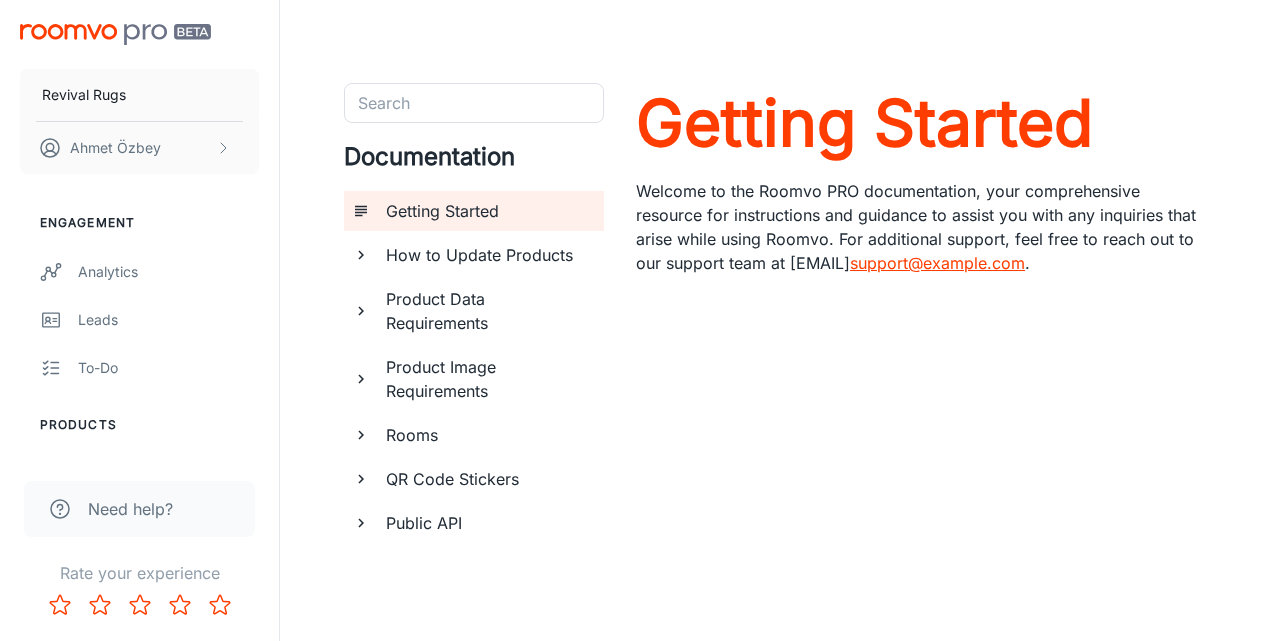 scroll, scrollTop: 56, scrollLeft: 0, axis: vertical 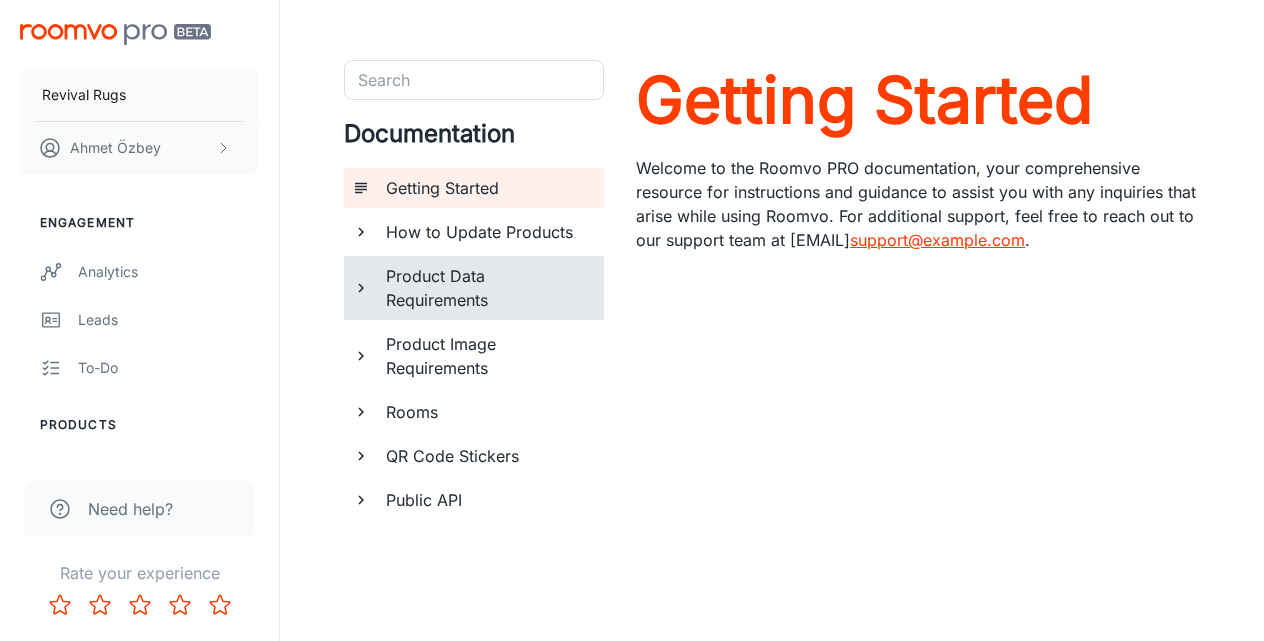 click on "Product Data Requirements" at bounding box center [485, 288] 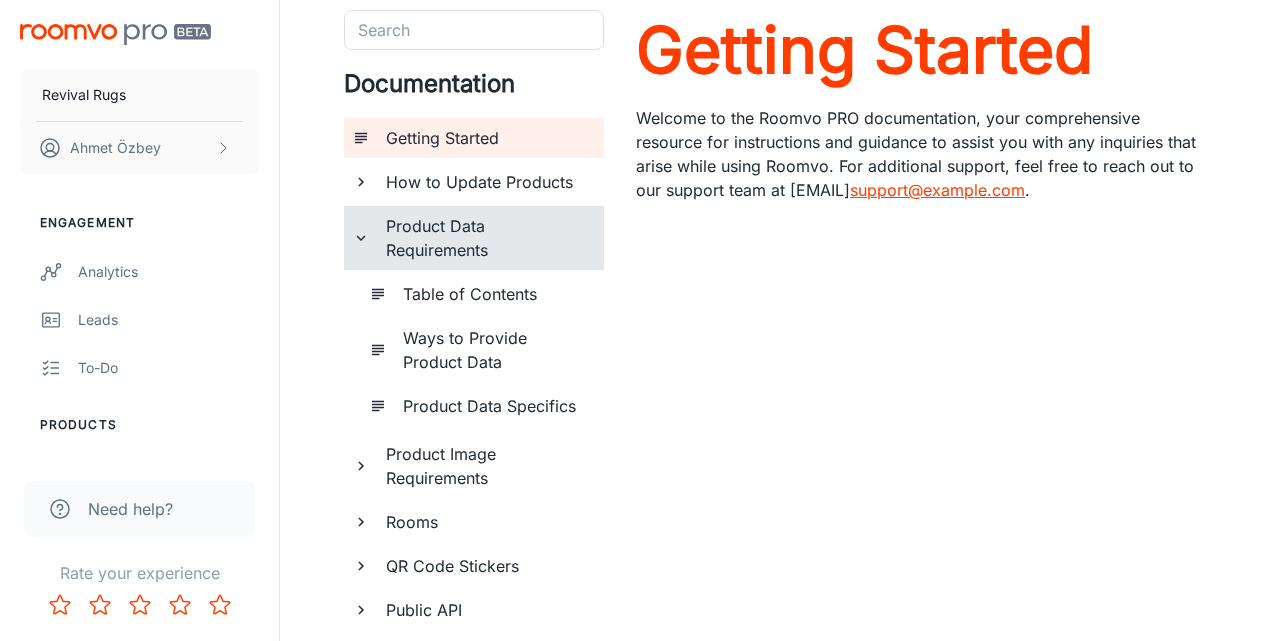 scroll, scrollTop: 179, scrollLeft: 0, axis: vertical 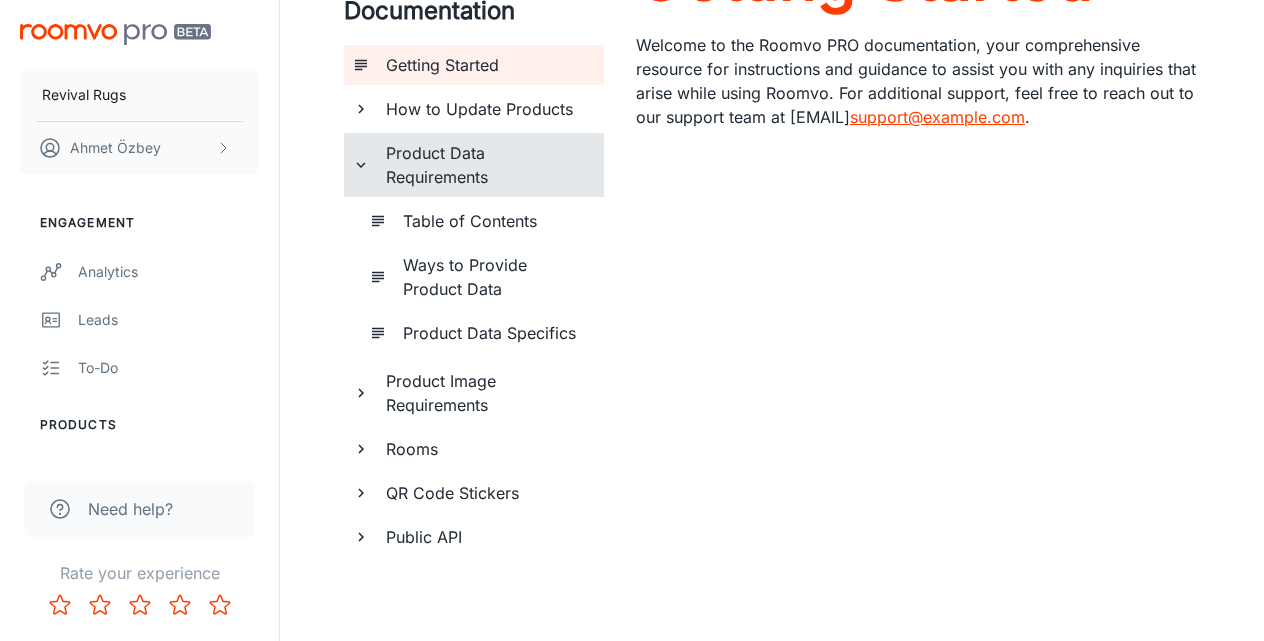click on "Public API" at bounding box center [487, 537] 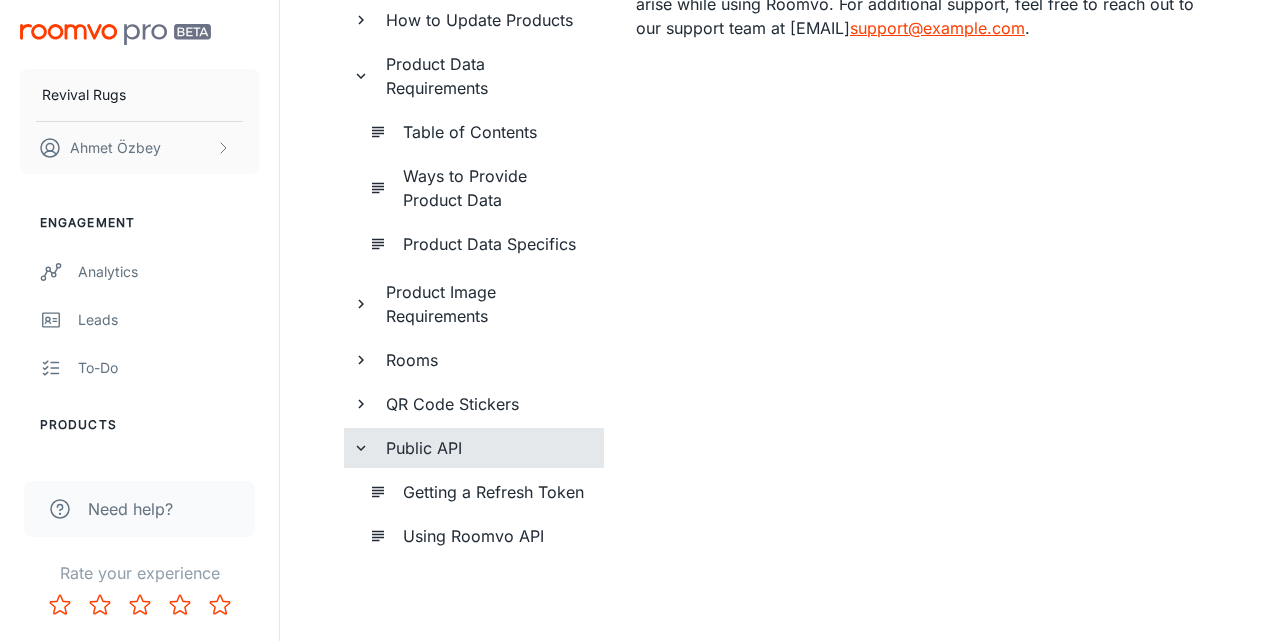 scroll, scrollTop: 271, scrollLeft: 0, axis: vertical 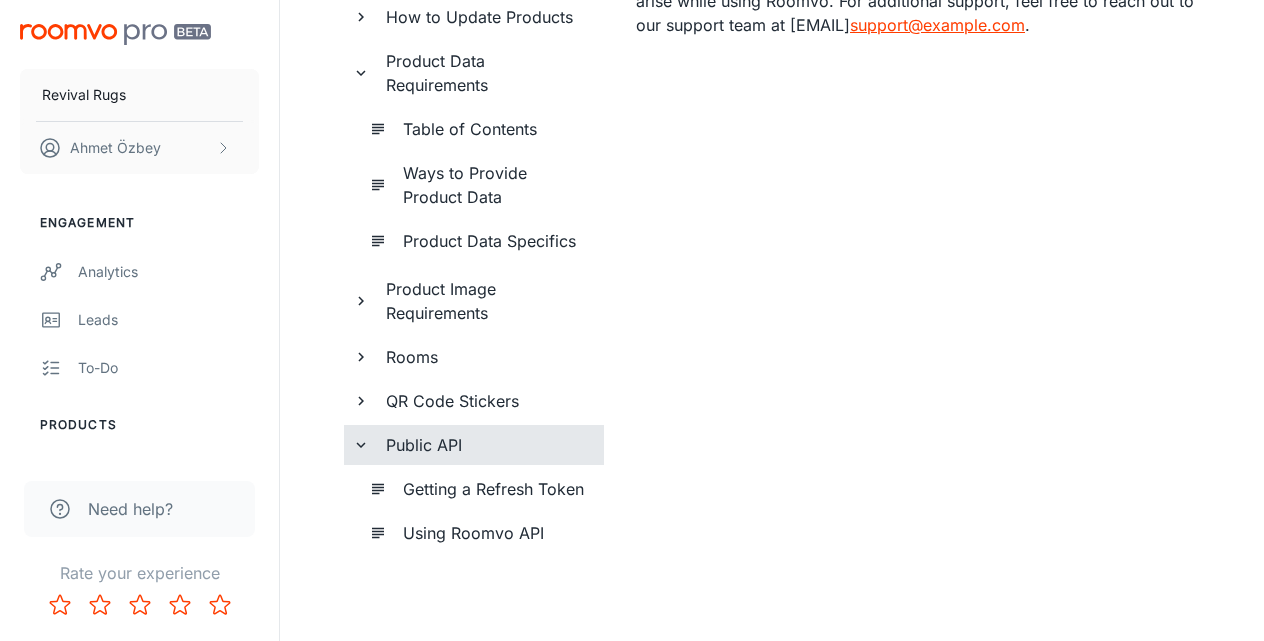 click on "Getting a Refresh Token" at bounding box center (495, 489) 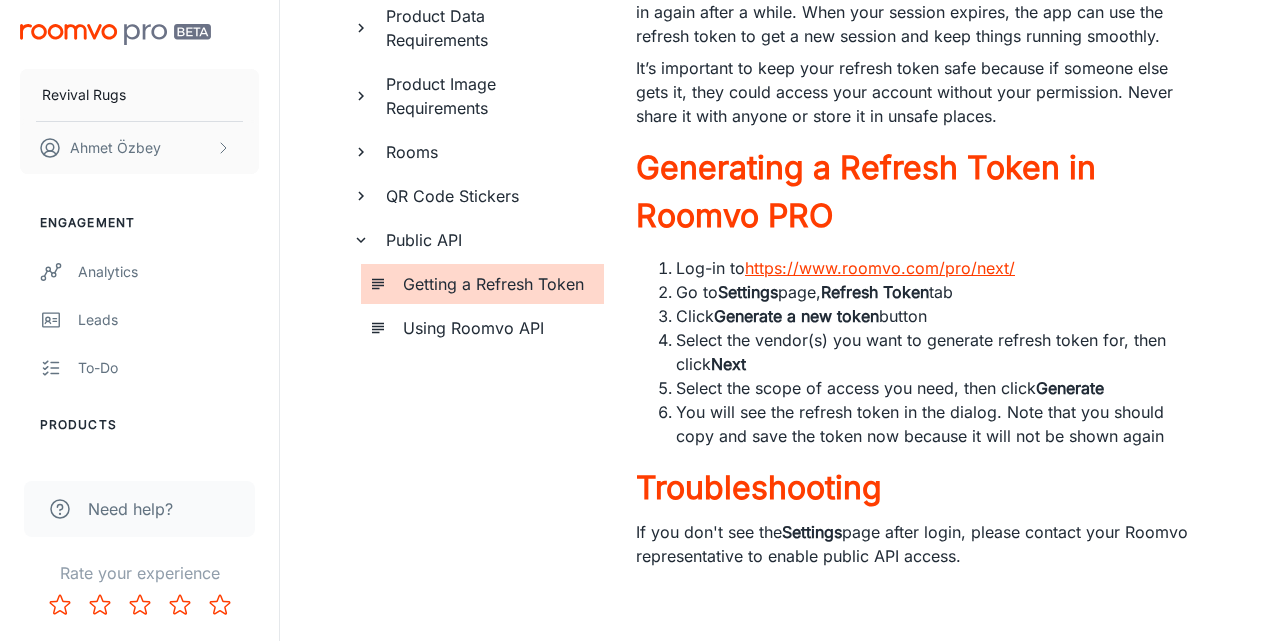 scroll, scrollTop: 331, scrollLeft: 0, axis: vertical 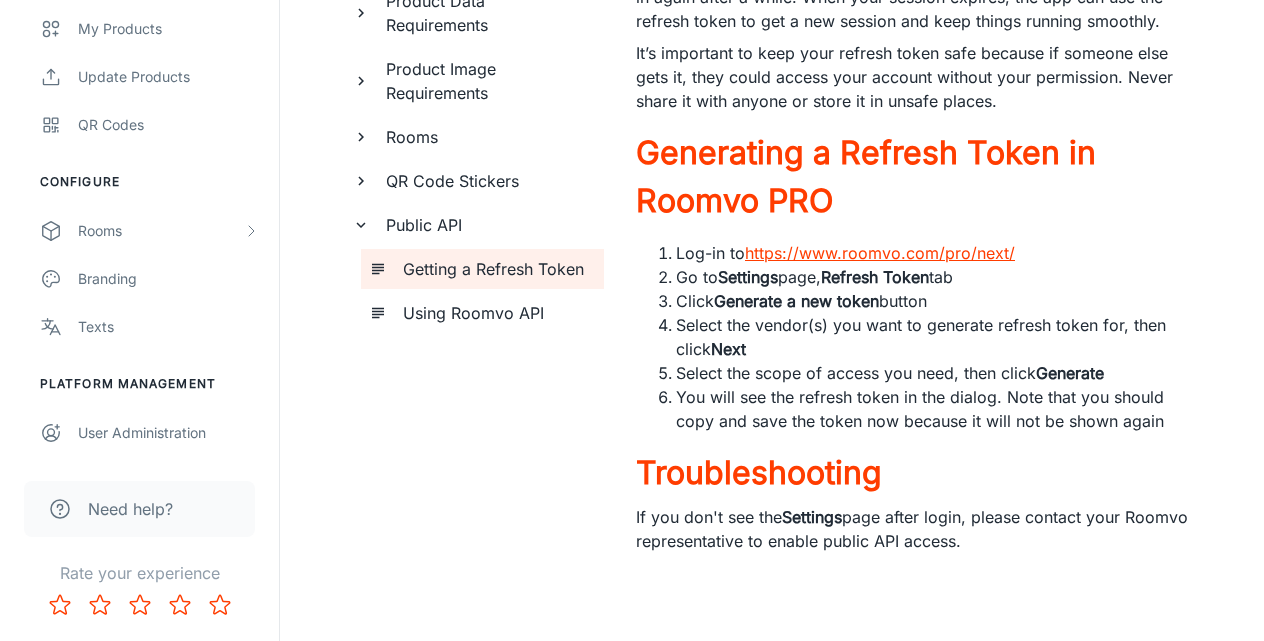 click on "If you don't see the Settings page after login, please contact your Roomvo representative to enable public API access." at bounding box center (918, 529) 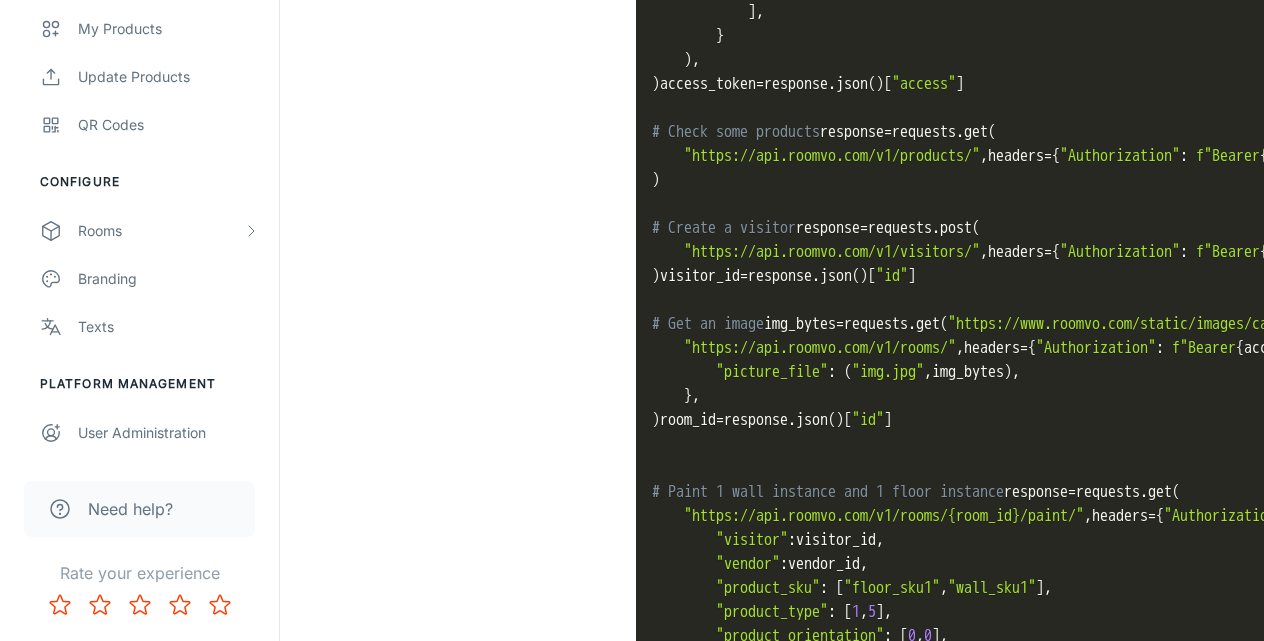 scroll, scrollTop: 1942, scrollLeft: 0, axis: vertical 